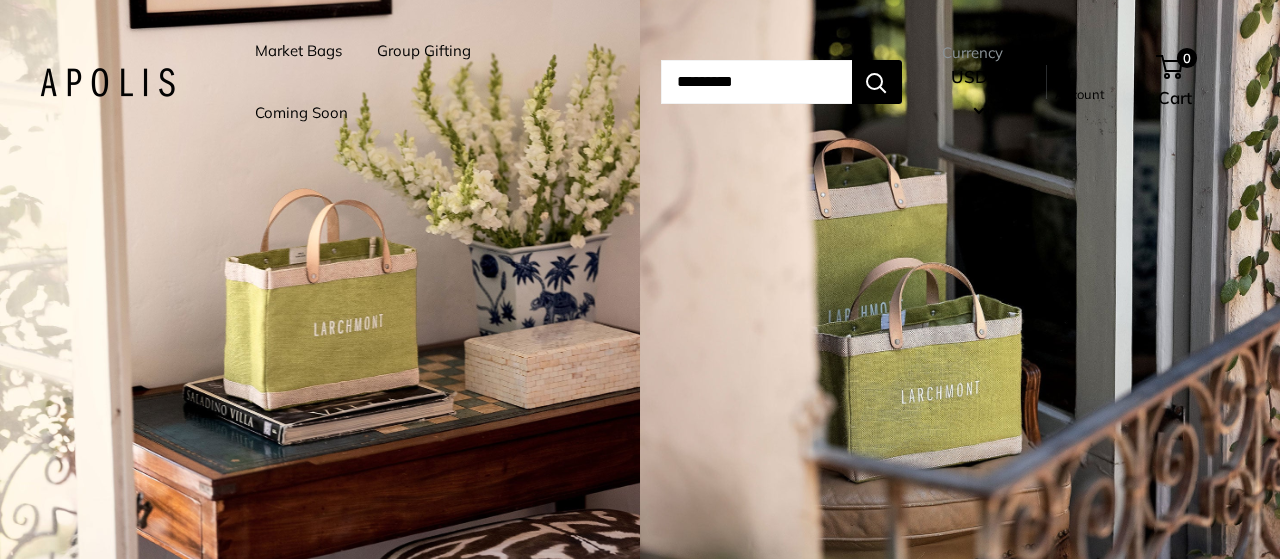 scroll, scrollTop: 0, scrollLeft: 0, axis: both 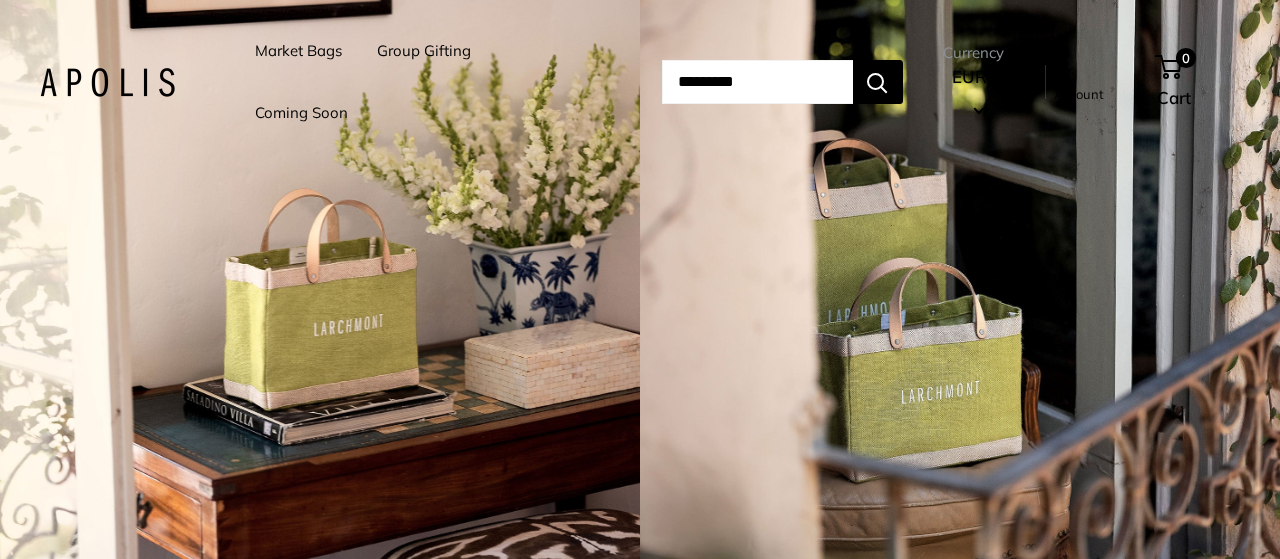 click on "Coming Soon" at bounding box center (301, 113) 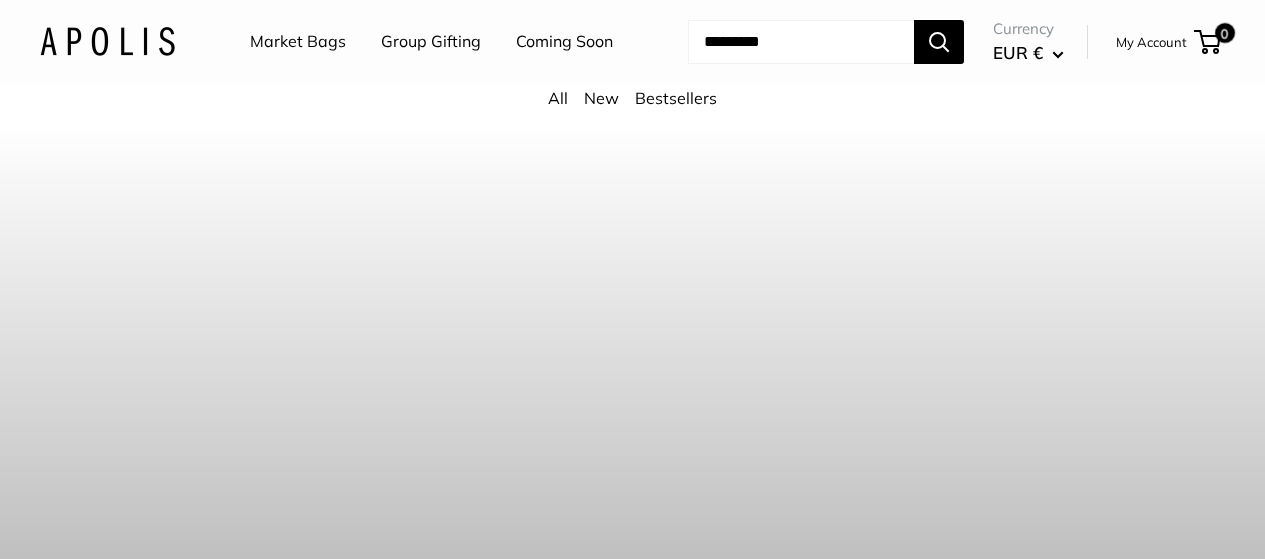 scroll, scrollTop: 0, scrollLeft: 0, axis: both 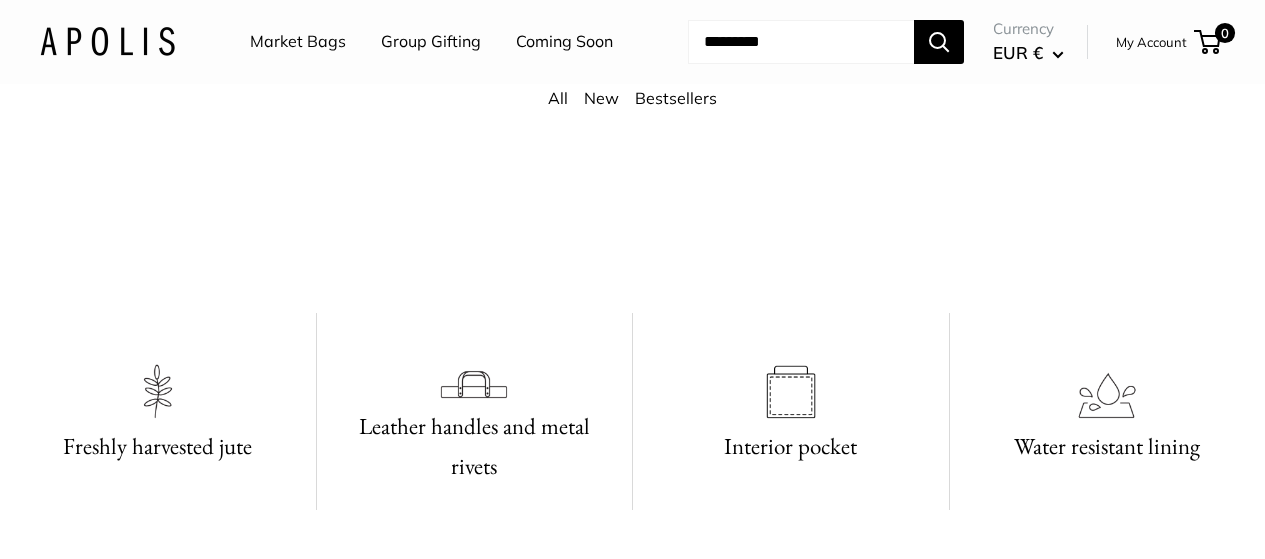 click at bounding box center (633, 197) 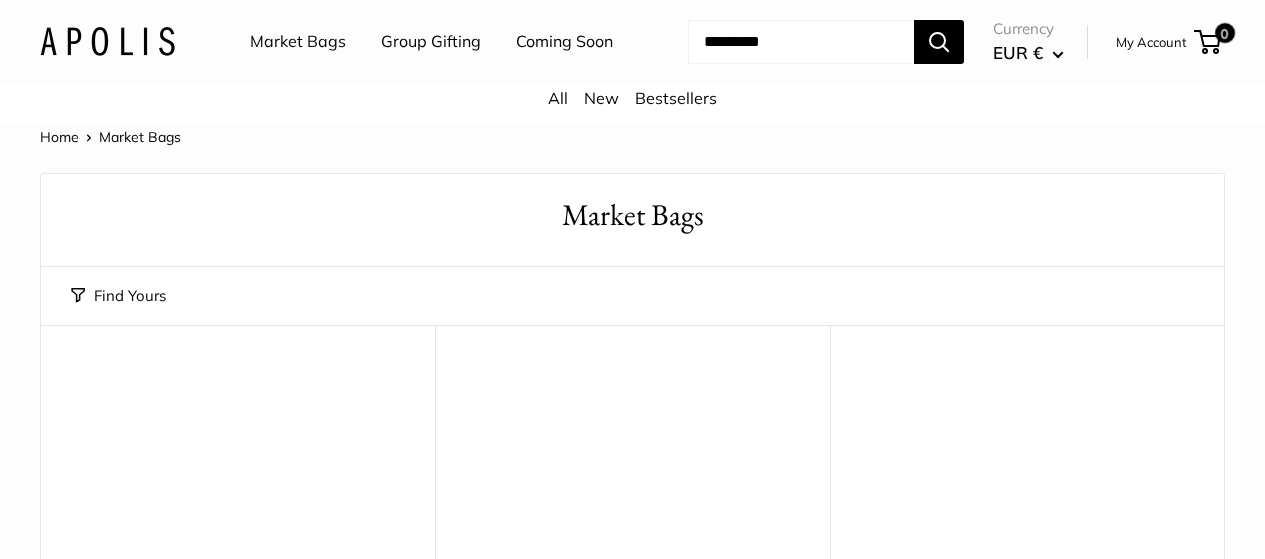 scroll, scrollTop: 0, scrollLeft: 0, axis: both 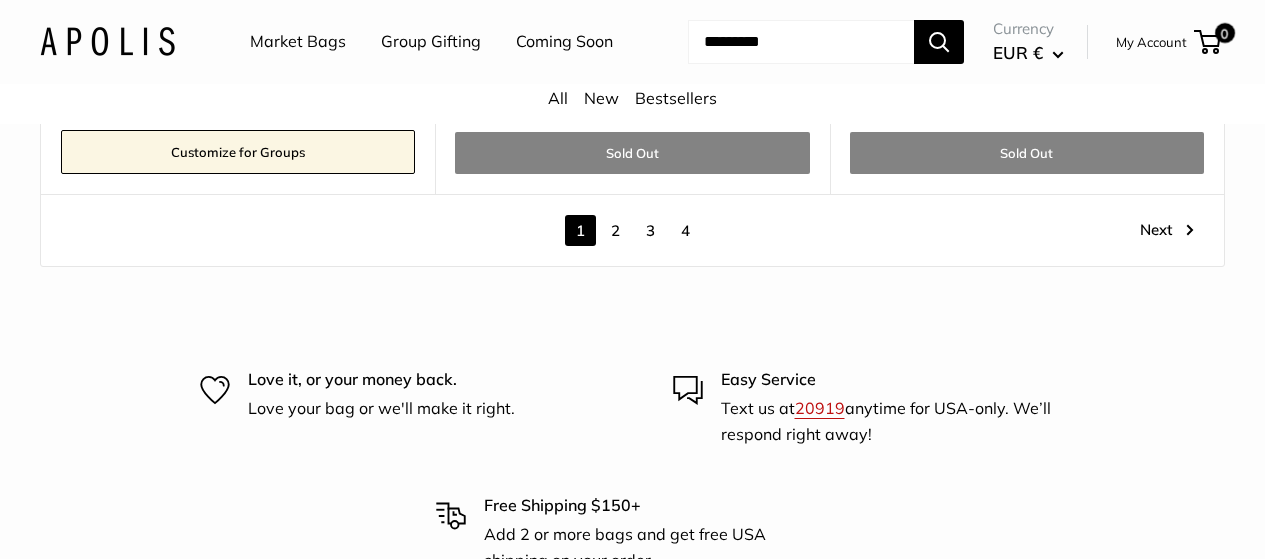 click on "2" at bounding box center (615, 230) 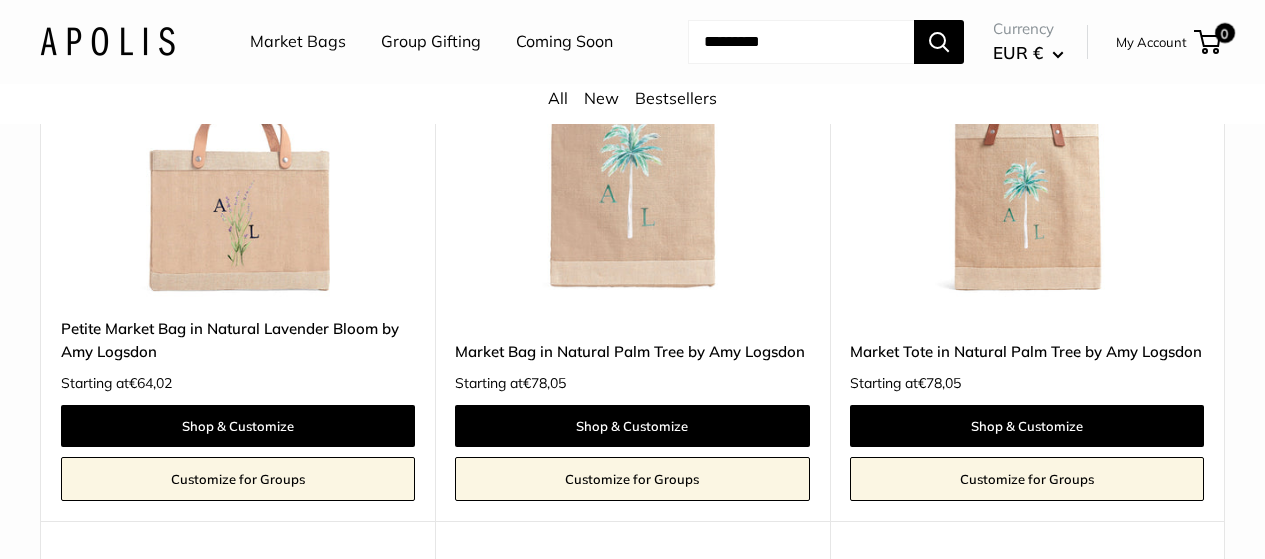 scroll, scrollTop: 424, scrollLeft: 0, axis: vertical 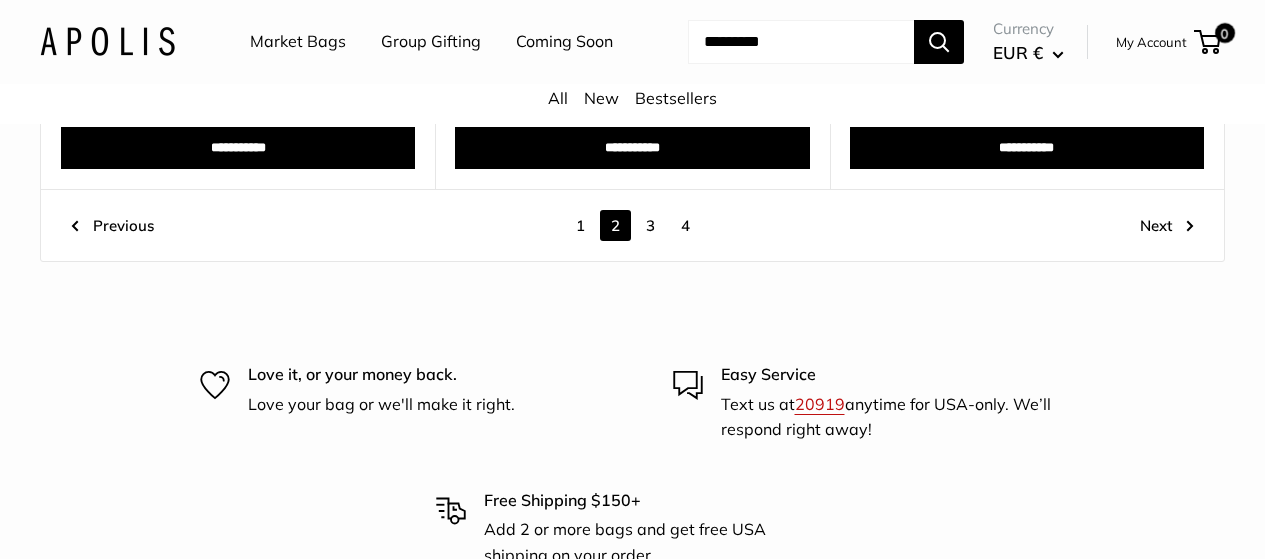 click on "3" at bounding box center [650, 225] 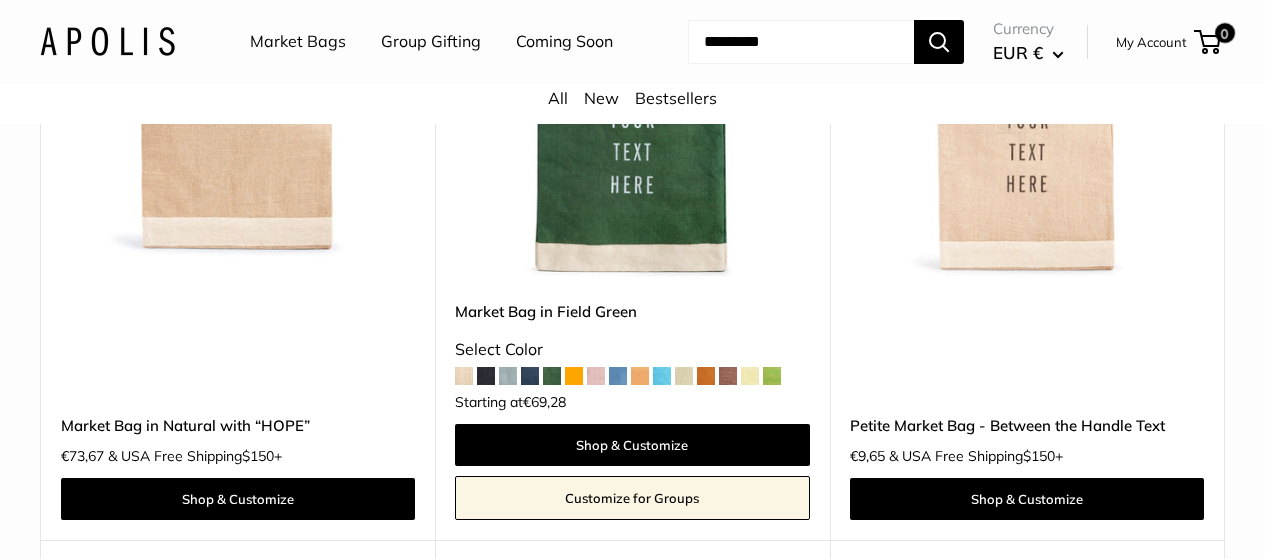 scroll, scrollTop: 390, scrollLeft: 0, axis: vertical 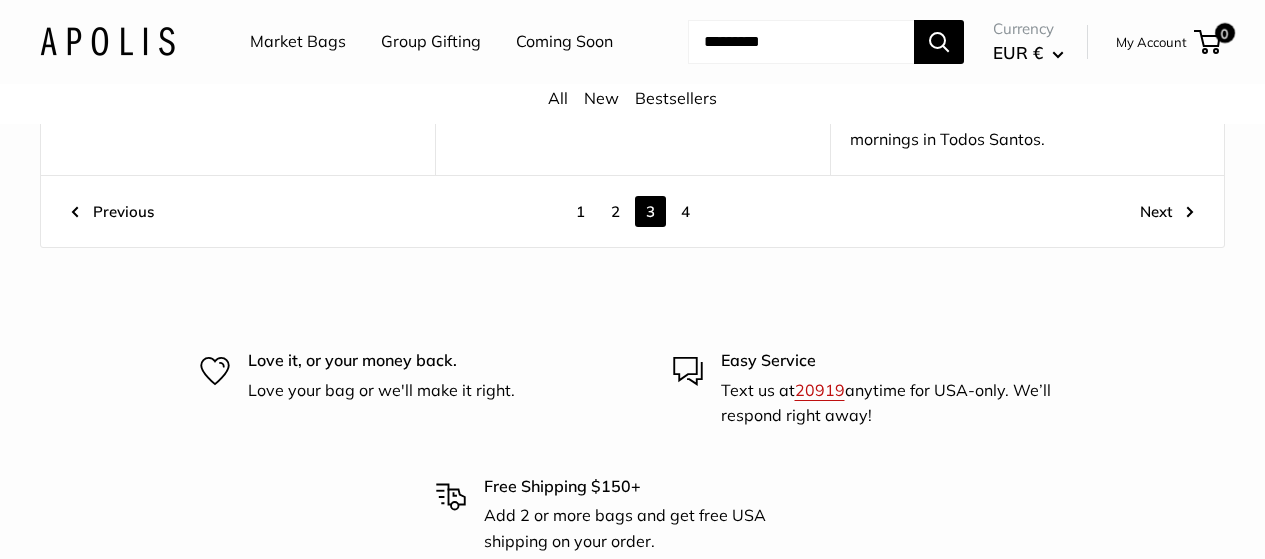 click on "4" at bounding box center [685, 211] 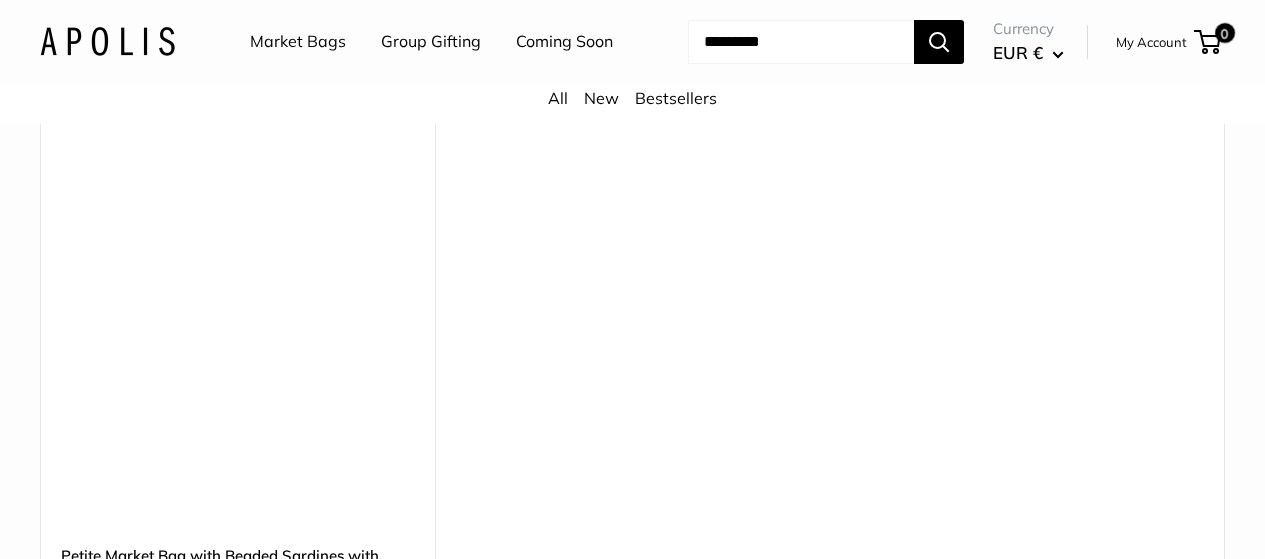 scroll, scrollTop: 4577, scrollLeft: 0, axis: vertical 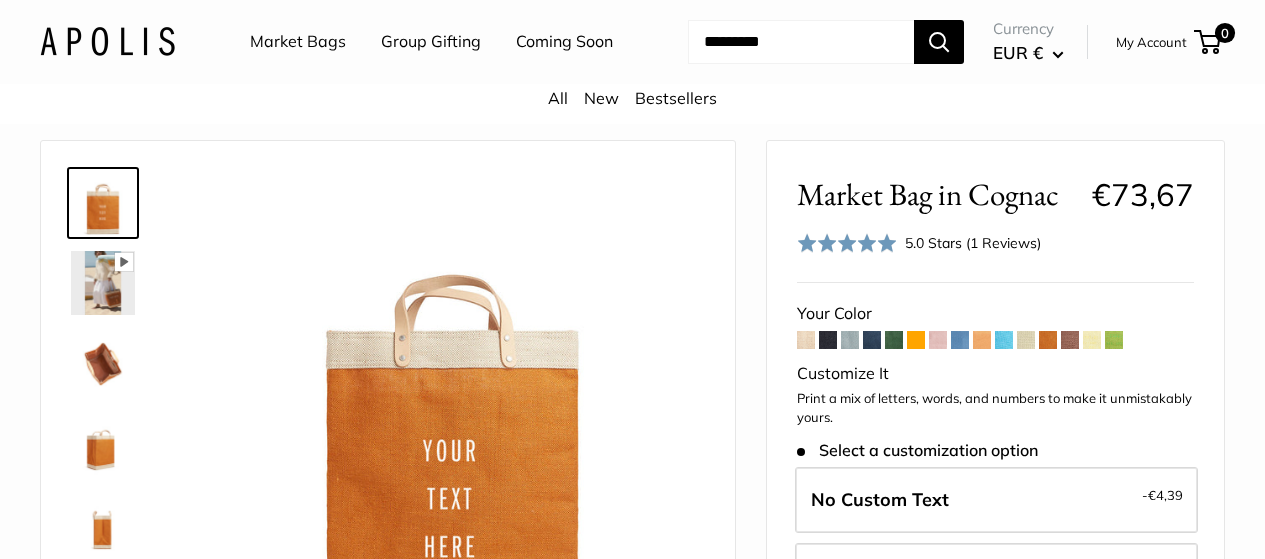 click at bounding box center (806, 340) 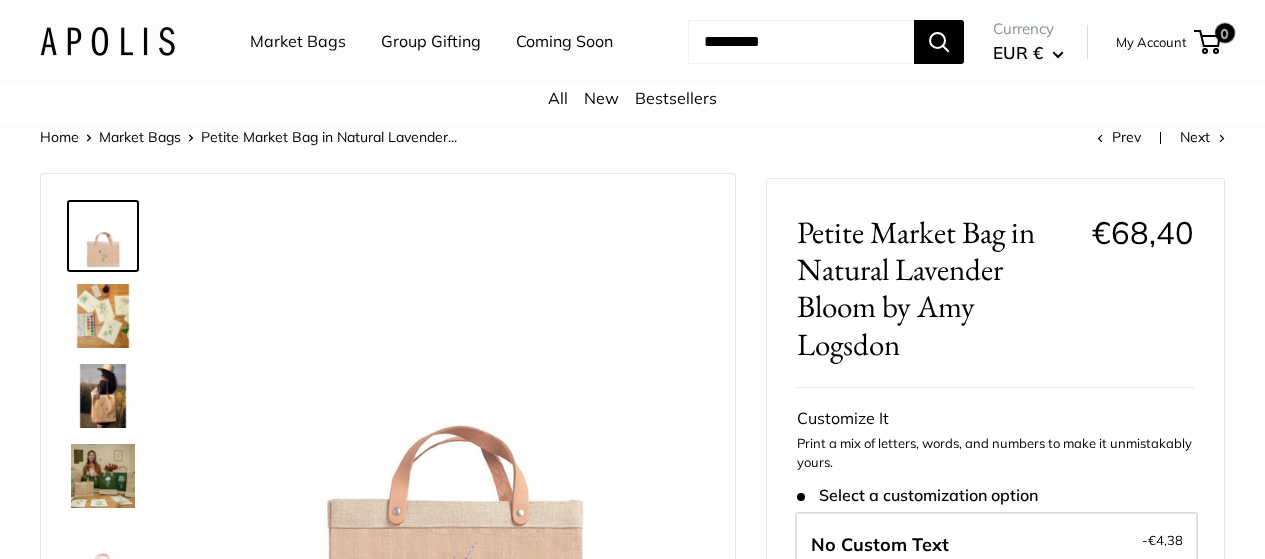 scroll, scrollTop: 0, scrollLeft: 0, axis: both 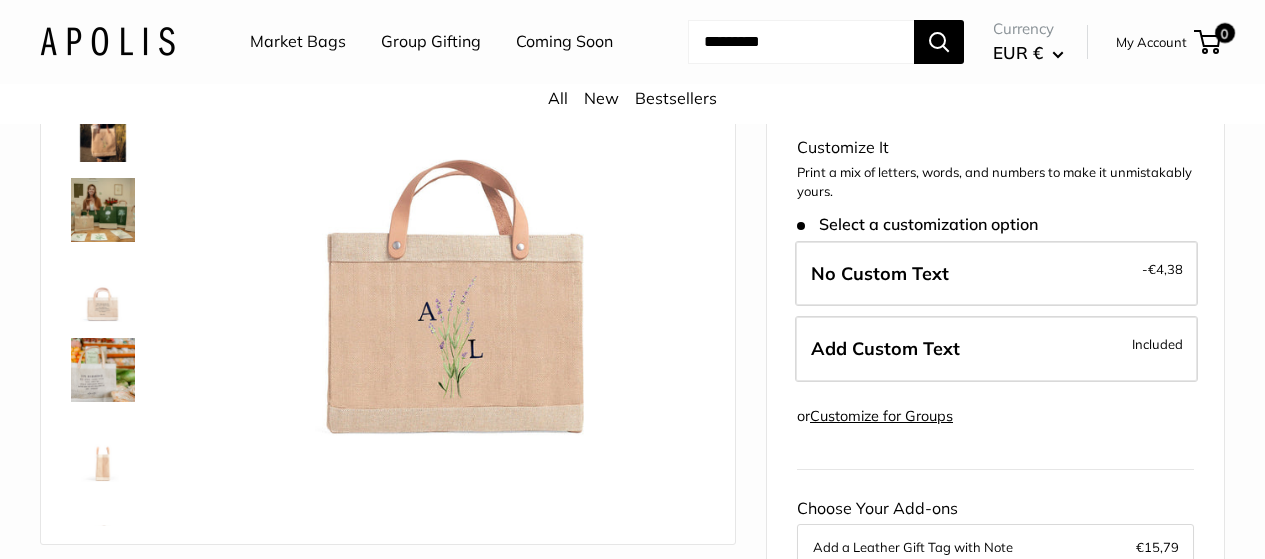 click at bounding box center [103, 290] 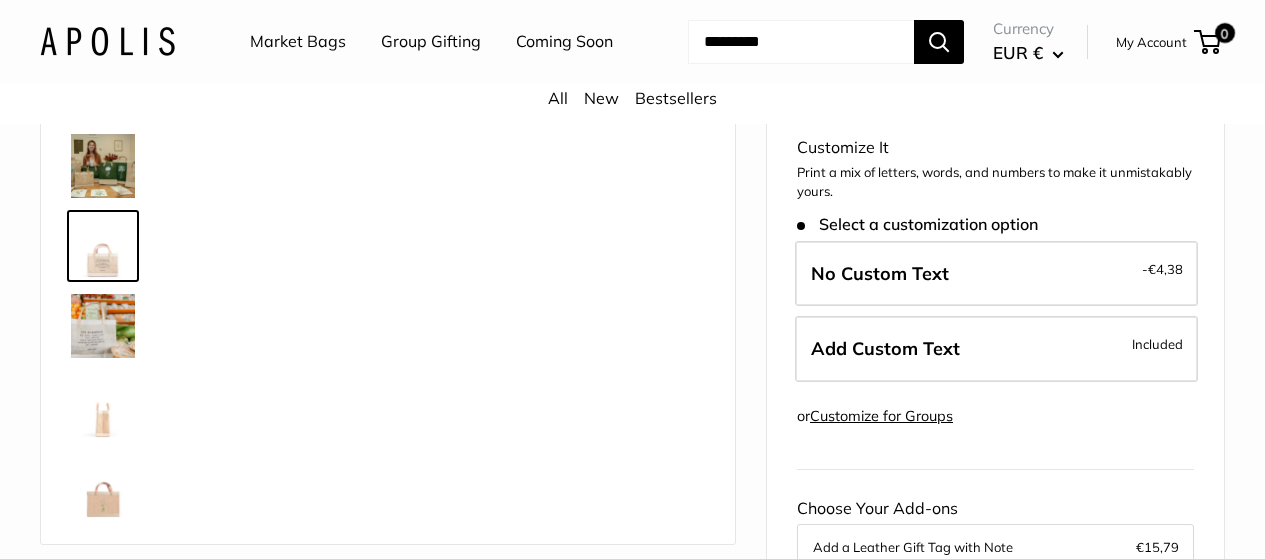 scroll, scrollTop: 48, scrollLeft: 0, axis: vertical 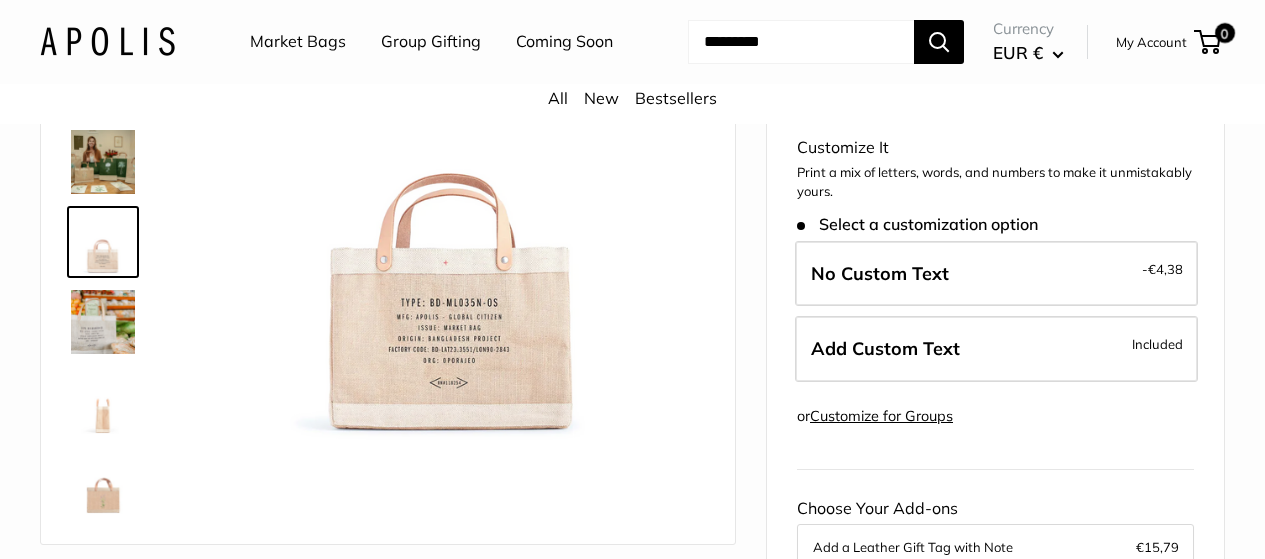 click at bounding box center [103, 322] 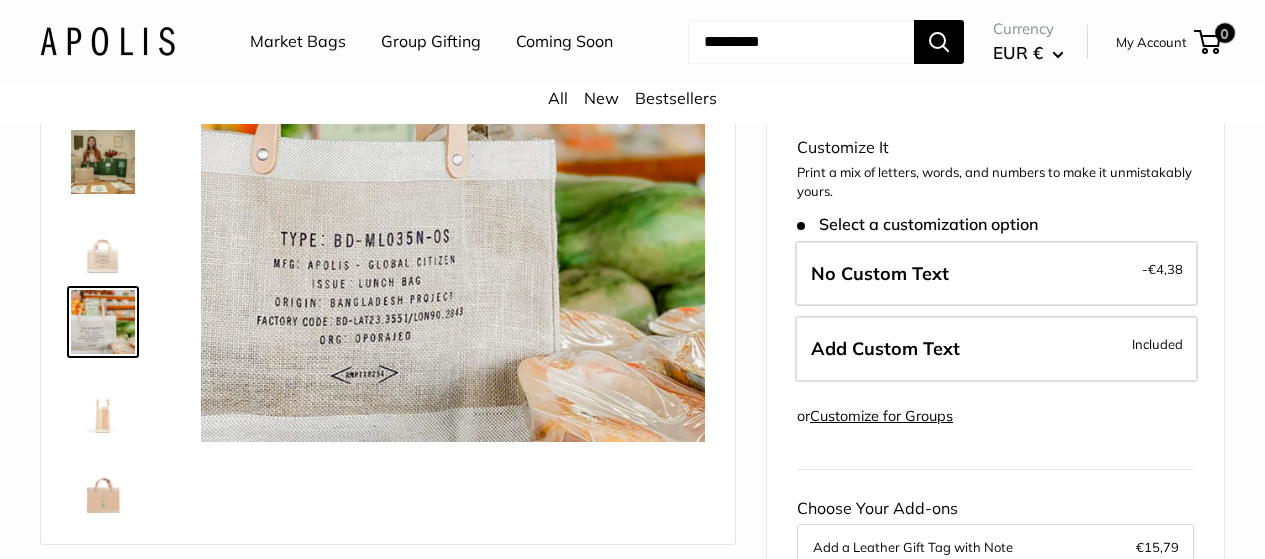 click at bounding box center [103, 402] 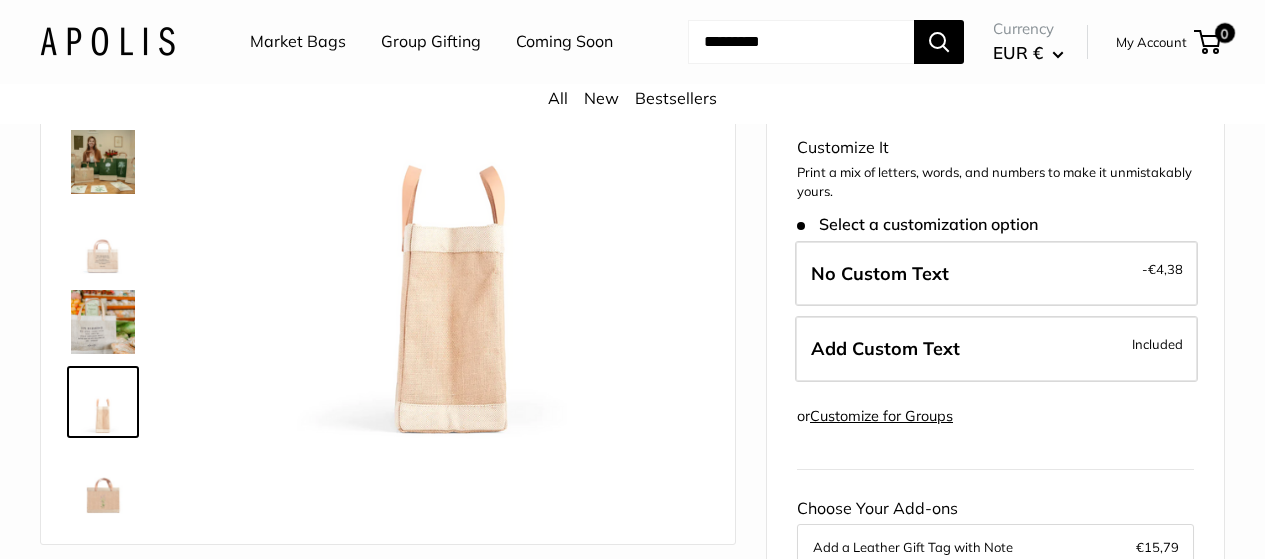 click at bounding box center (103, 482) 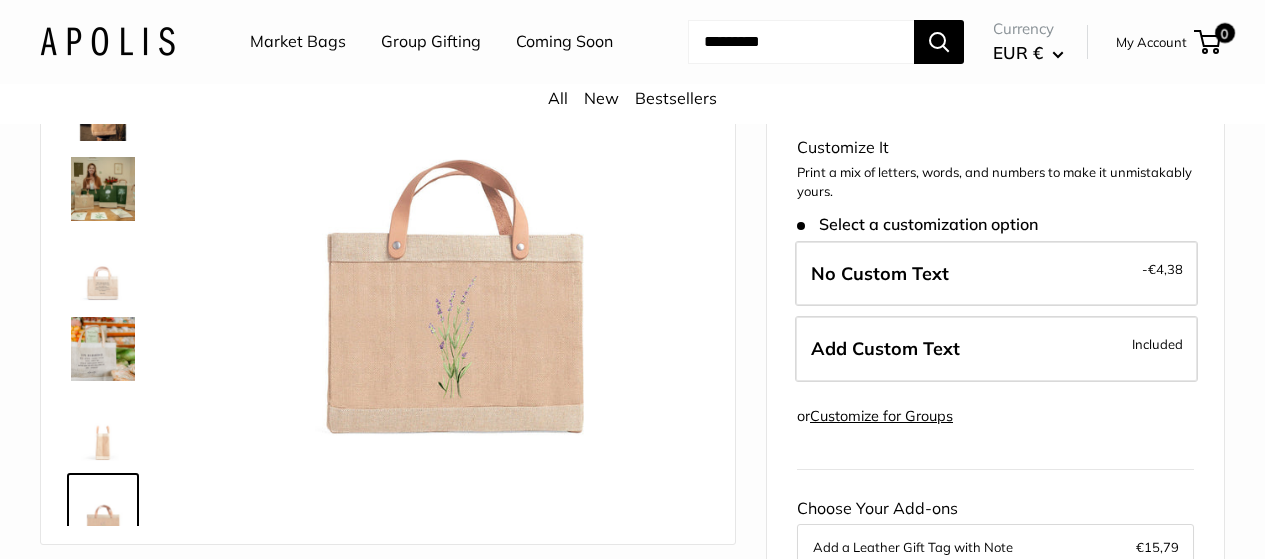 scroll, scrollTop: 0, scrollLeft: 0, axis: both 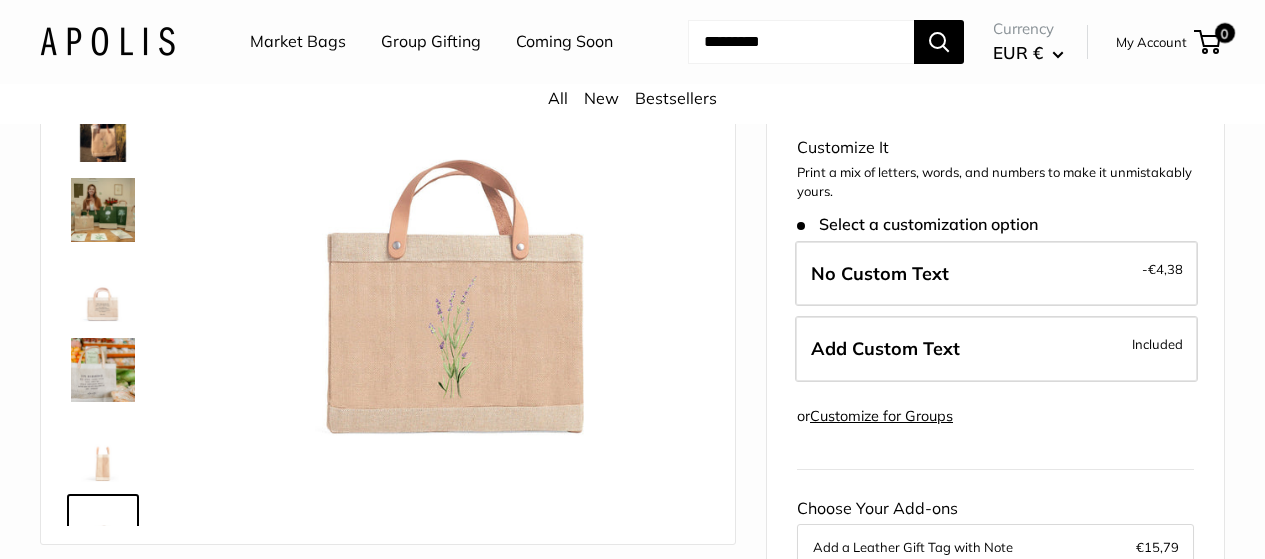 click at bounding box center [103, 210] 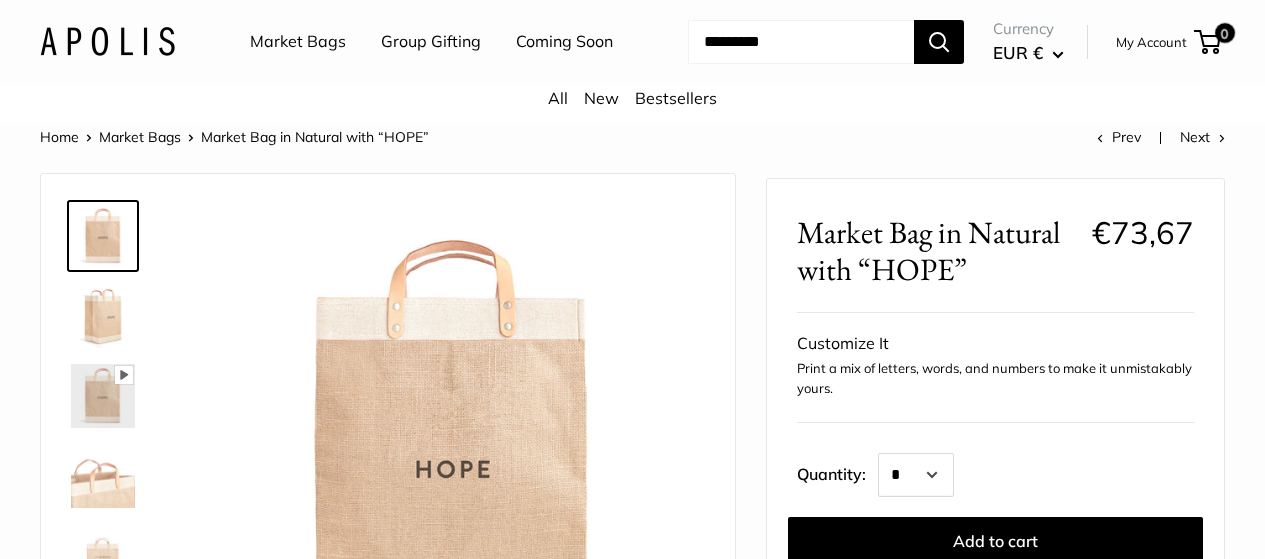 scroll, scrollTop: 0, scrollLeft: 0, axis: both 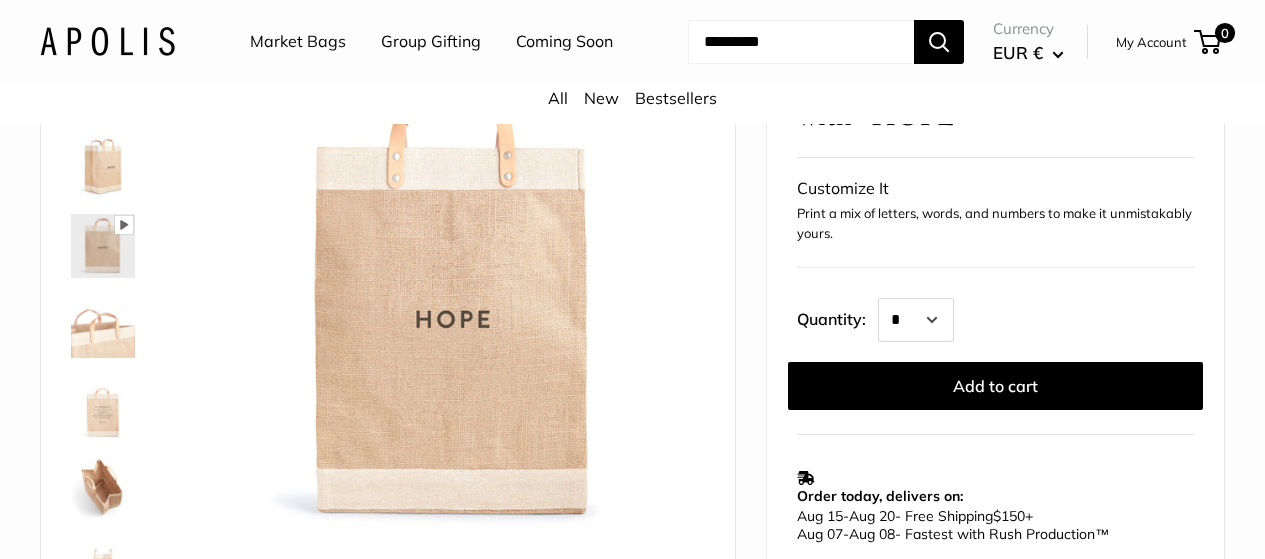 click at bounding box center [103, 486] 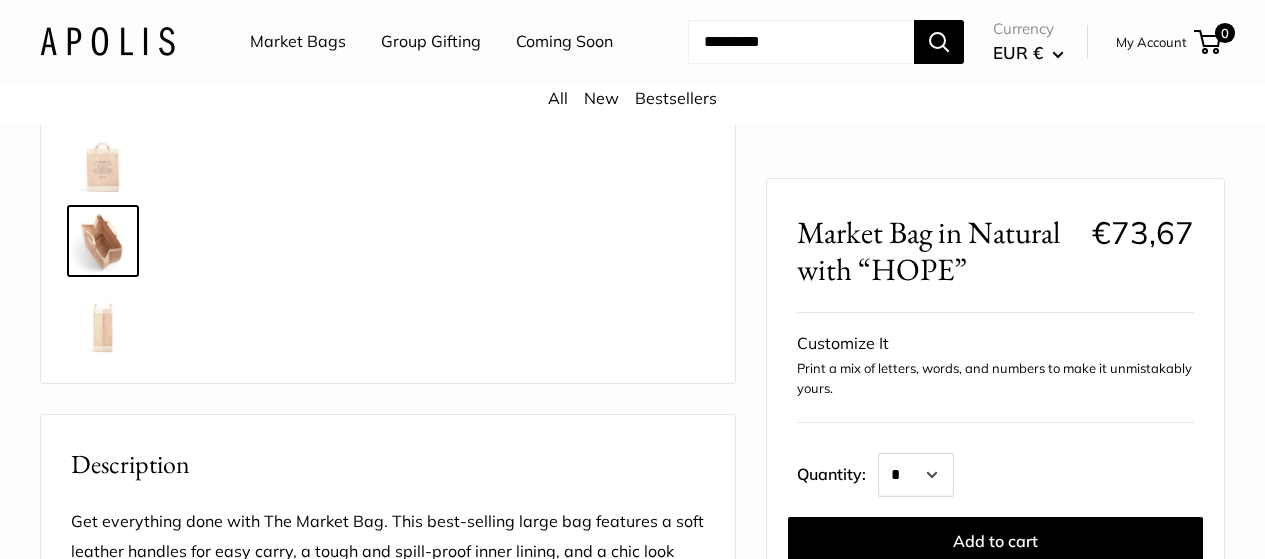 scroll, scrollTop: 0, scrollLeft: 0, axis: both 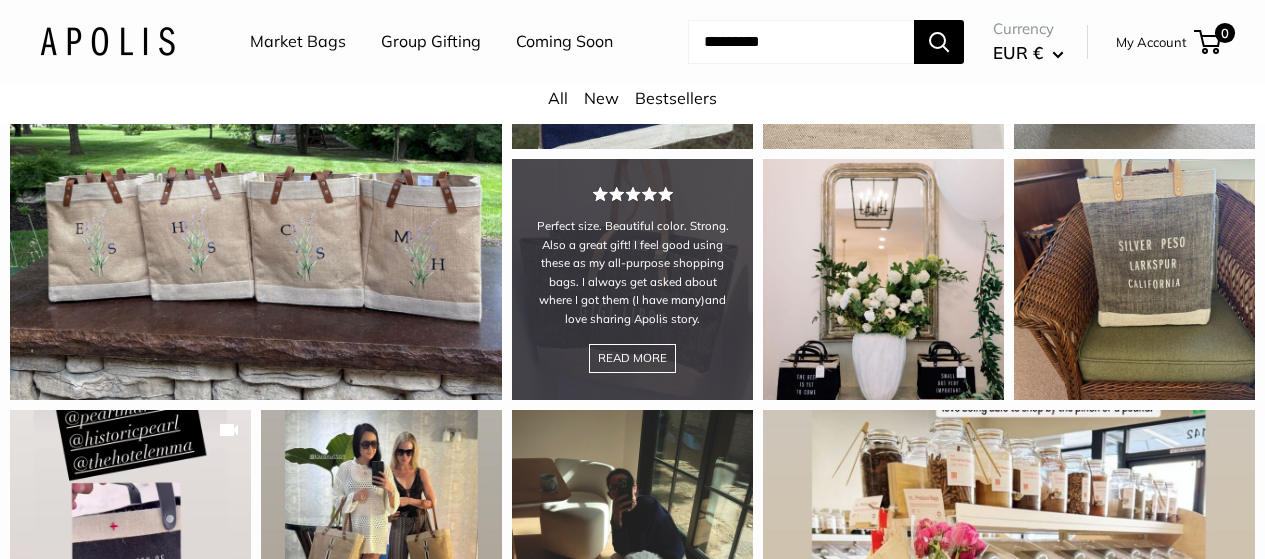 click on "Perfect size. Beautiful color. Strong. Also a great gift! I feel good using these as my all-purpose shopping bags. I always get asked about where I got them (I have many)and love sharing Apolis story.
READ MORE" at bounding box center (632, 279) 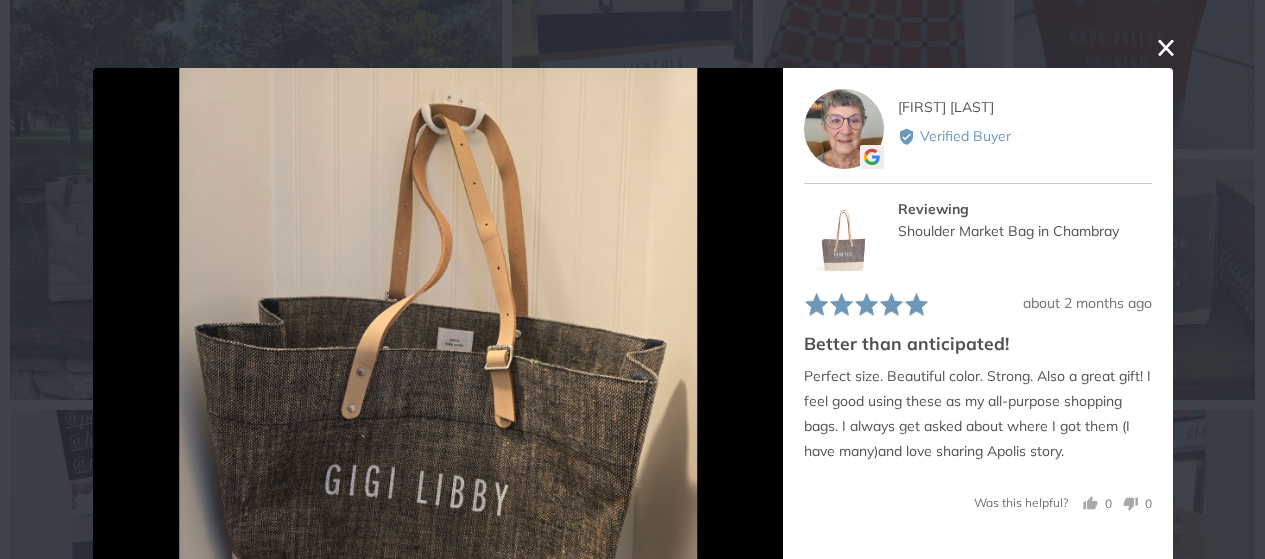 scroll, scrollTop: 68, scrollLeft: 0, axis: vertical 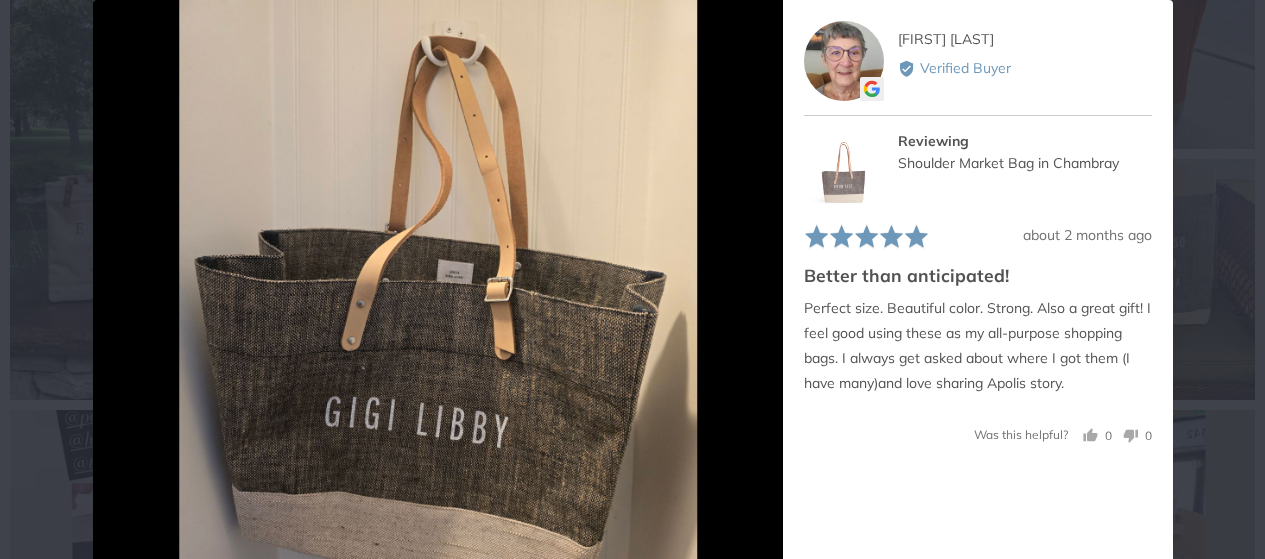 click on "User-Uploaded Media Gallery
Your browser doesn't support HTML5 videos.
Your browser doesn't support HTML5 videos.
Your browser doesn't support HTML5 videos.
Your browser doesn't support HTML5 videos.
Your browser doesn't support HTML5 videos.
Your browser doesn't support HTML5 videos.
Your browser doesn't support HTML5 videos.
Your browser doesn't support HTML5 videos.
Your browser doesn't support HTML5 videos.
Your browser doesn't support HTML5 videos.
EC
Elizabeth C.
Reviewed by Elizabeth C.
Verified Buyer
Reviewing
Shoulder Market Bag in Chambray
Review posted about 2 months ago
Rated 5 out of 5
Better than anticipated!
Was this helpful?
0   people voted yes
0" at bounding box center (632, 279) 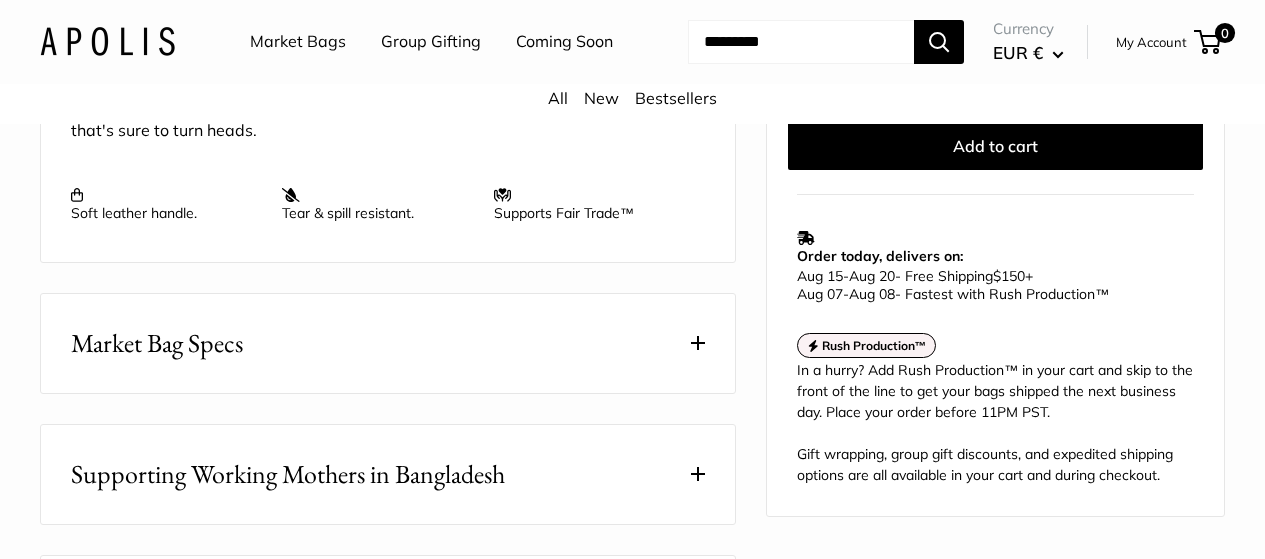 scroll, scrollTop: 0, scrollLeft: 0, axis: both 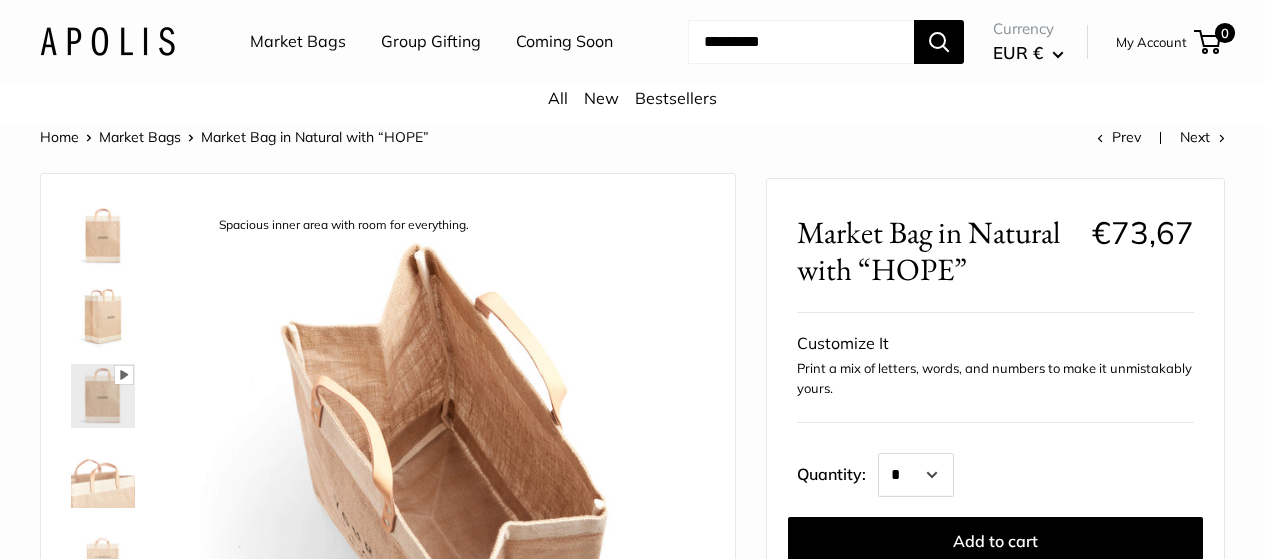 click on "Market Bags" at bounding box center (140, 137) 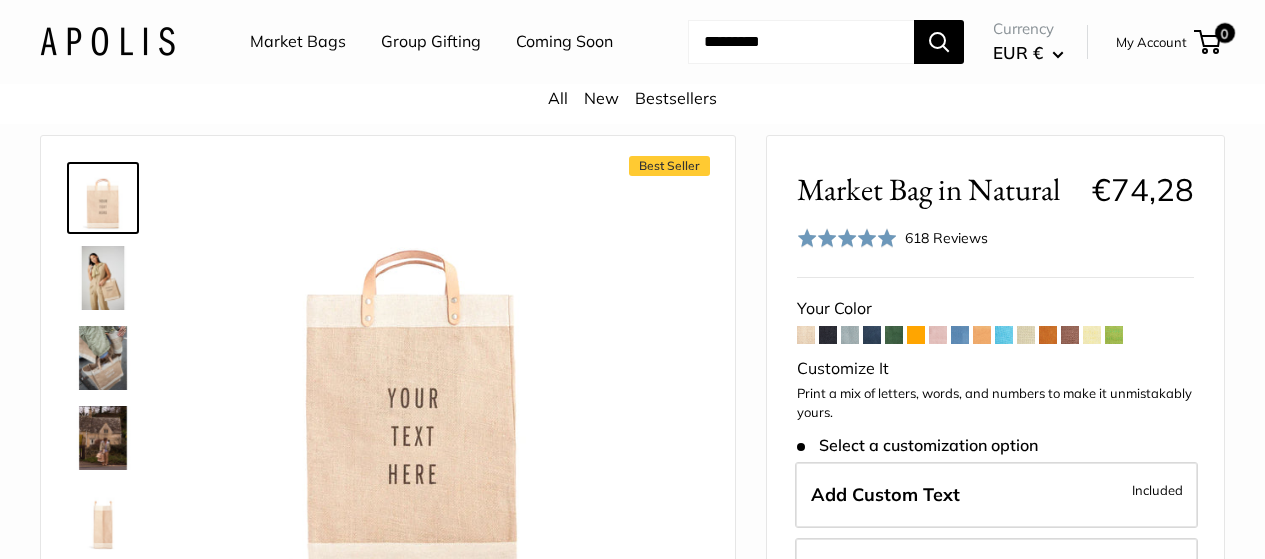 scroll, scrollTop: 150, scrollLeft: 0, axis: vertical 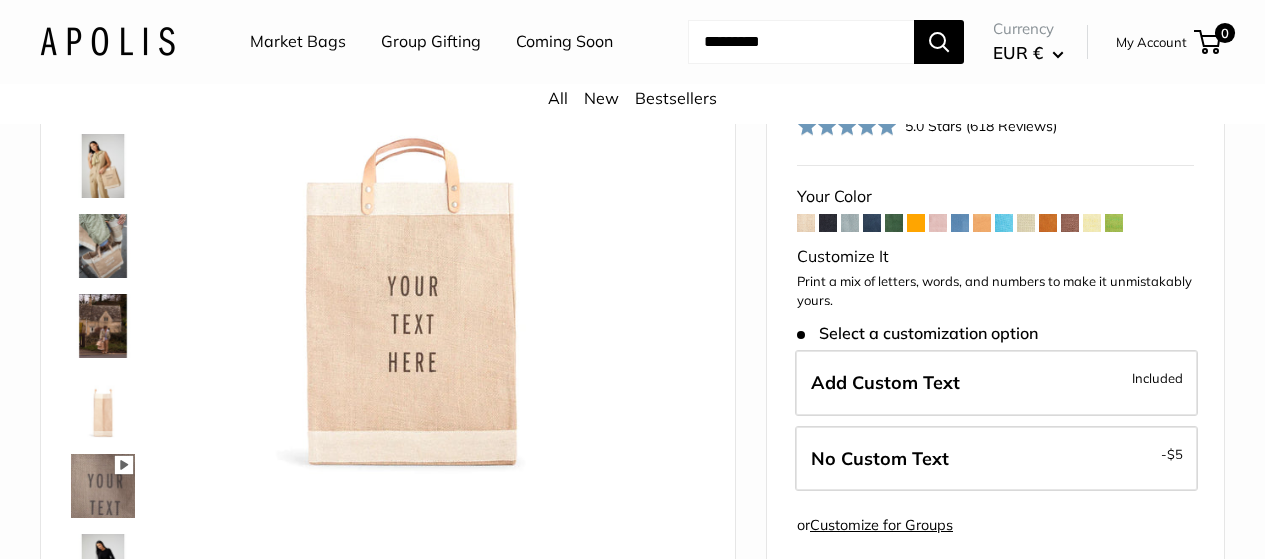 click at bounding box center (103, 246) 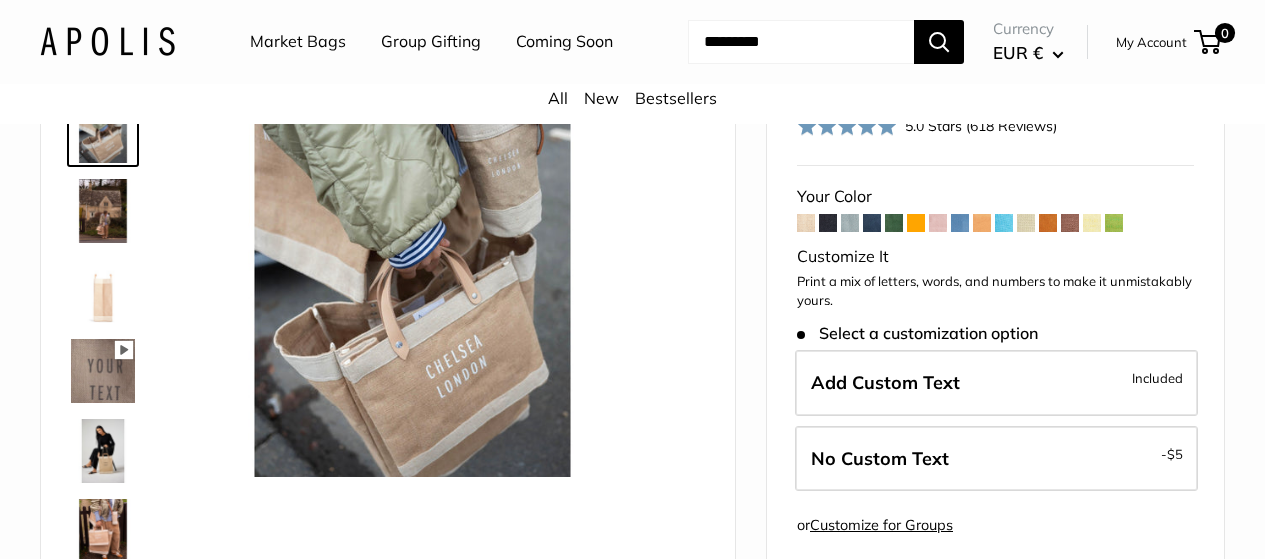 scroll, scrollTop: 116, scrollLeft: 0, axis: vertical 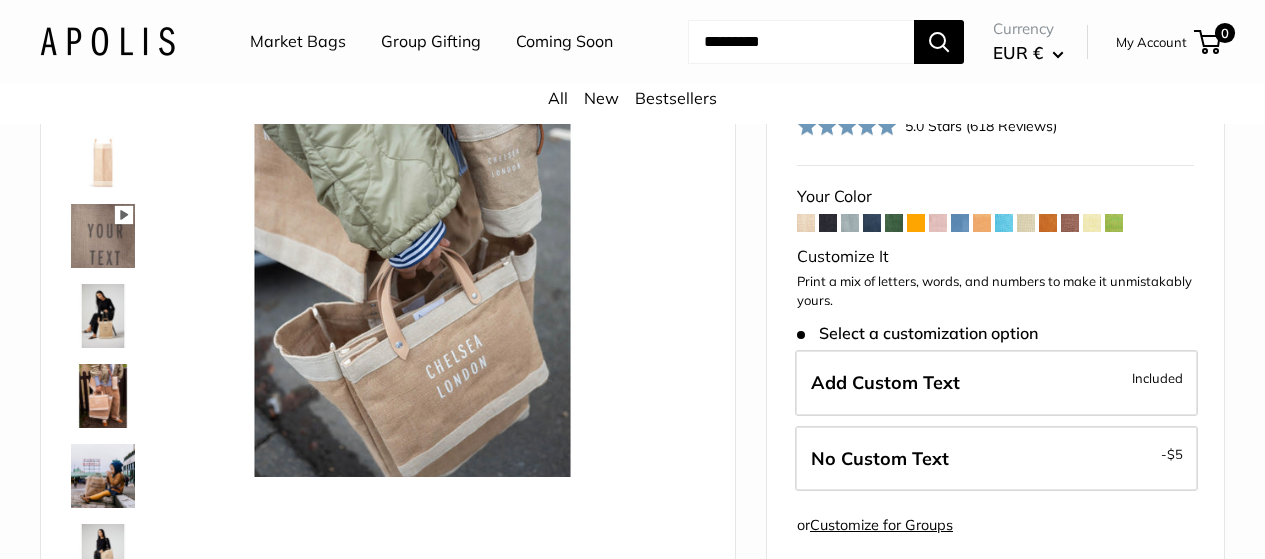 click at bounding box center (103, 316) 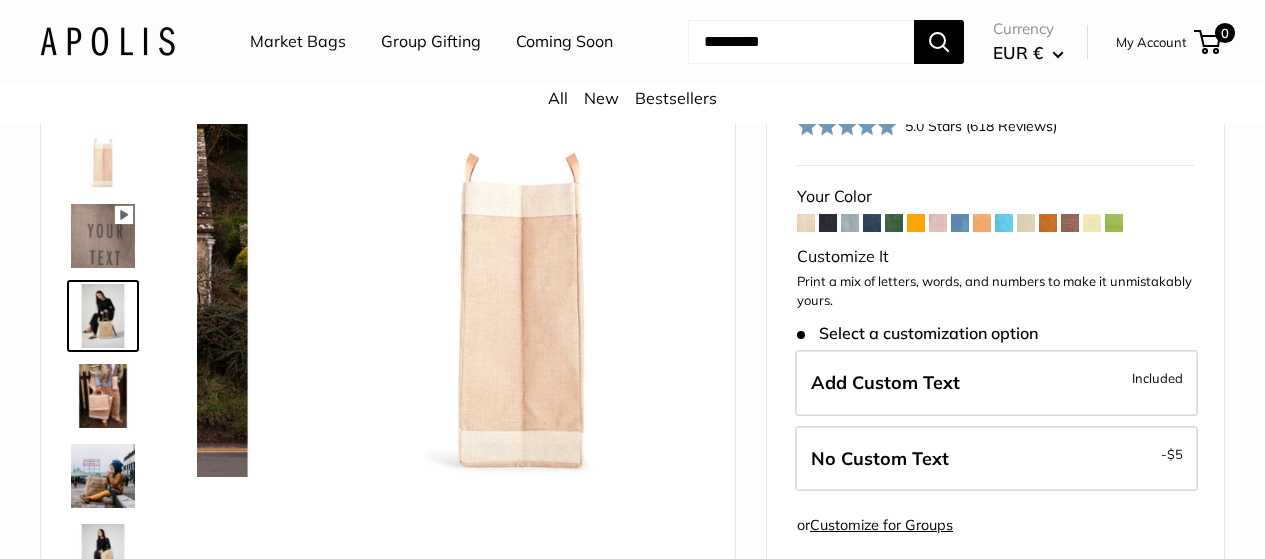 scroll, scrollTop: 222, scrollLeft: 0, axis: vertical 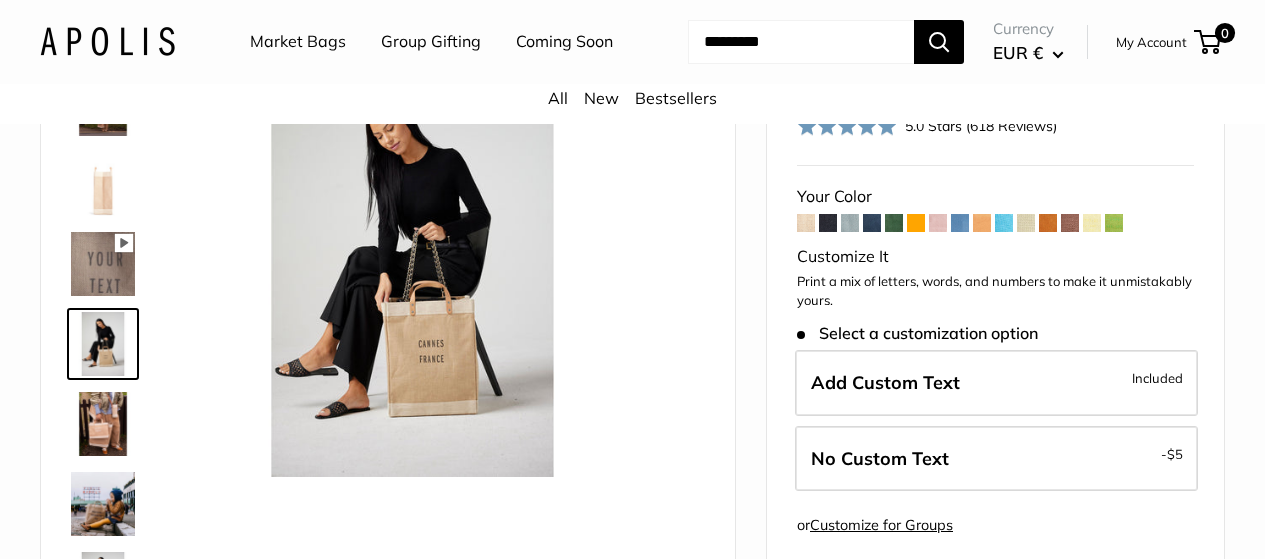 click at bounding box center (103, 424) 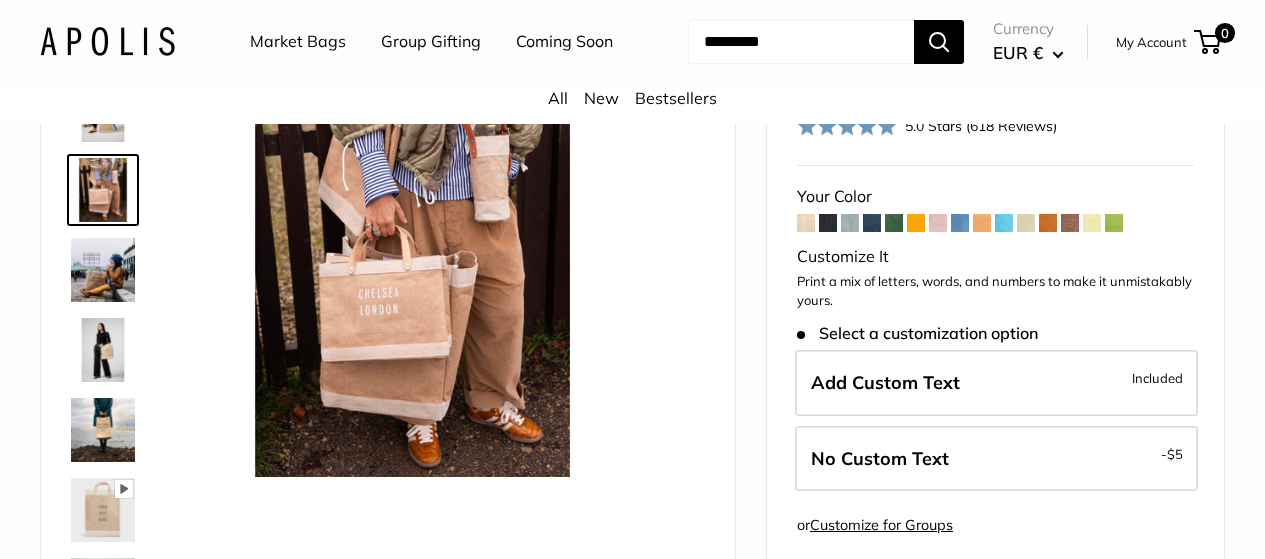 scroll, scrollTop: 485, scrollLeft: 0, axis: vertical 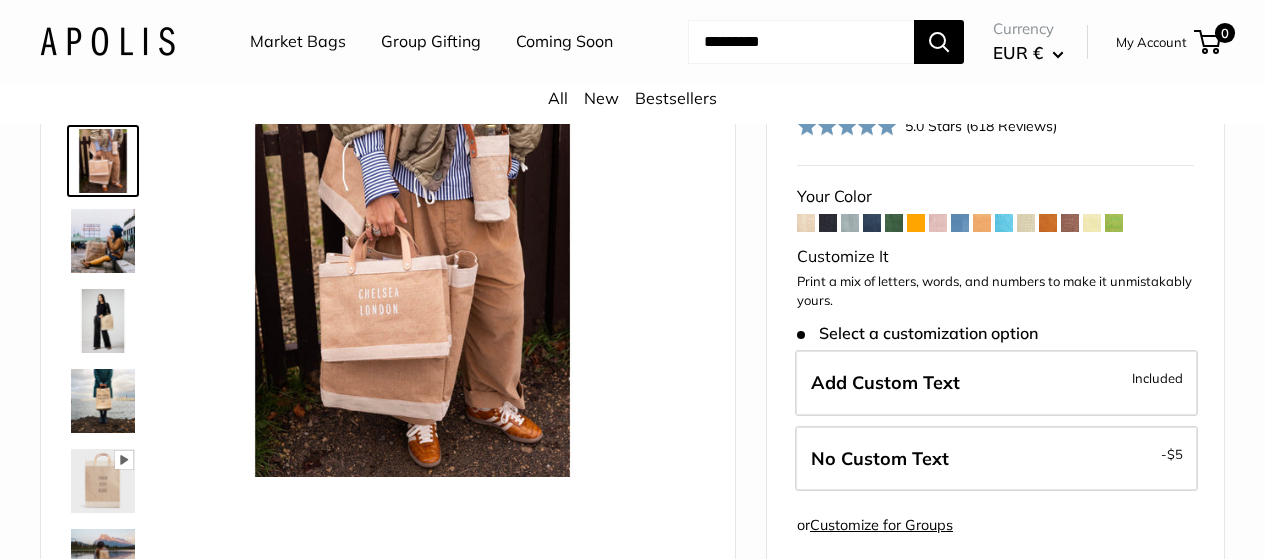 click at bounding box center (103, 241) 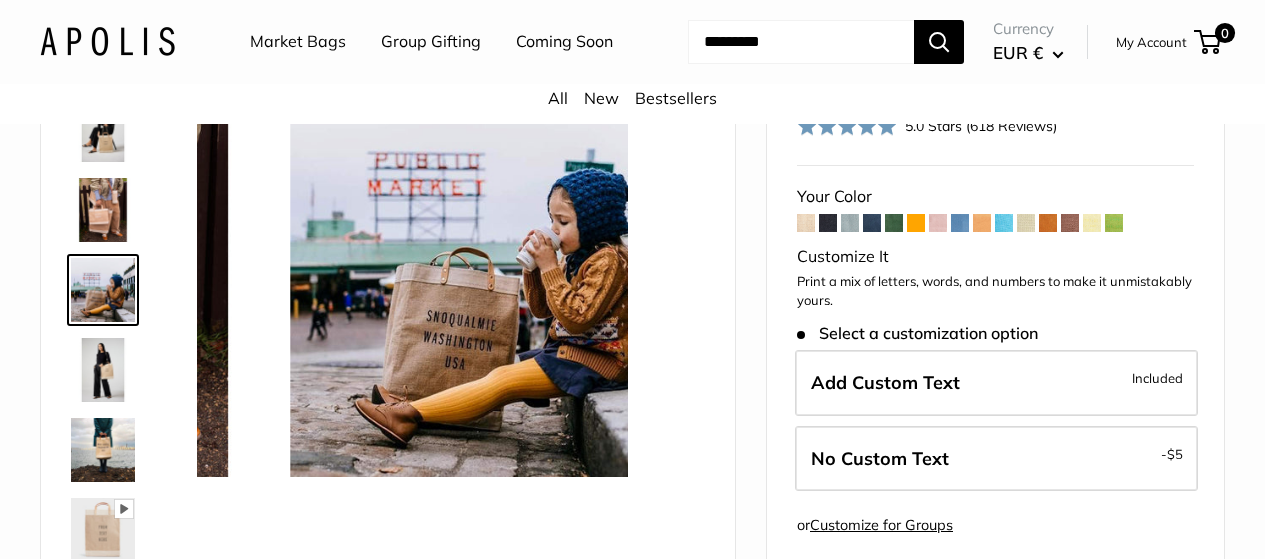scroll, scrollTop: 382, scrollLeft: 0, axis: vertical 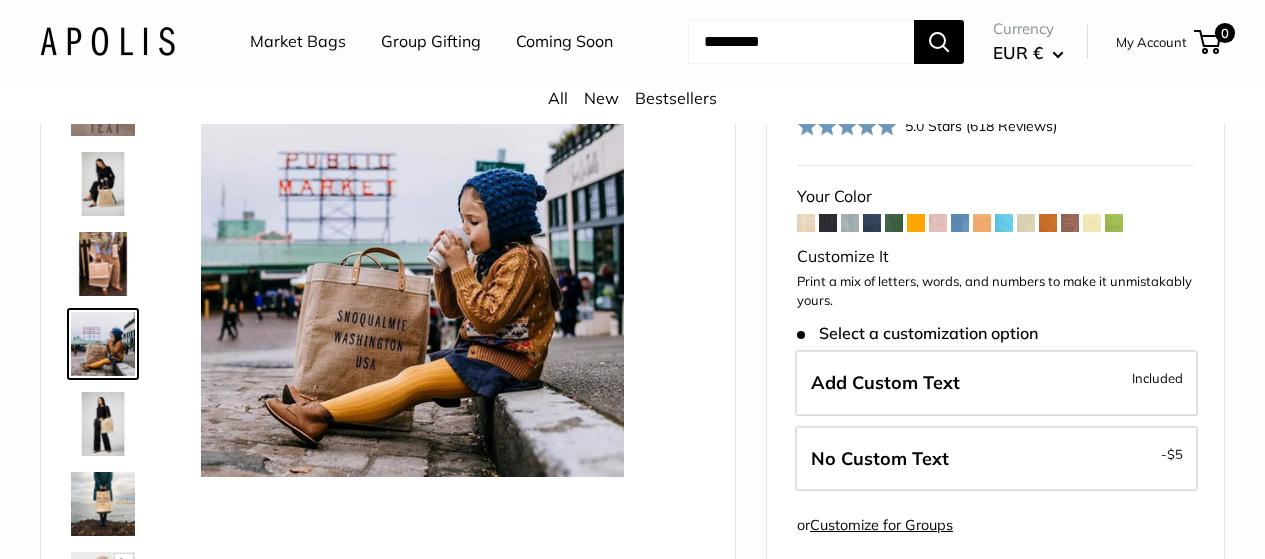 click at bounding box center [103, 424] 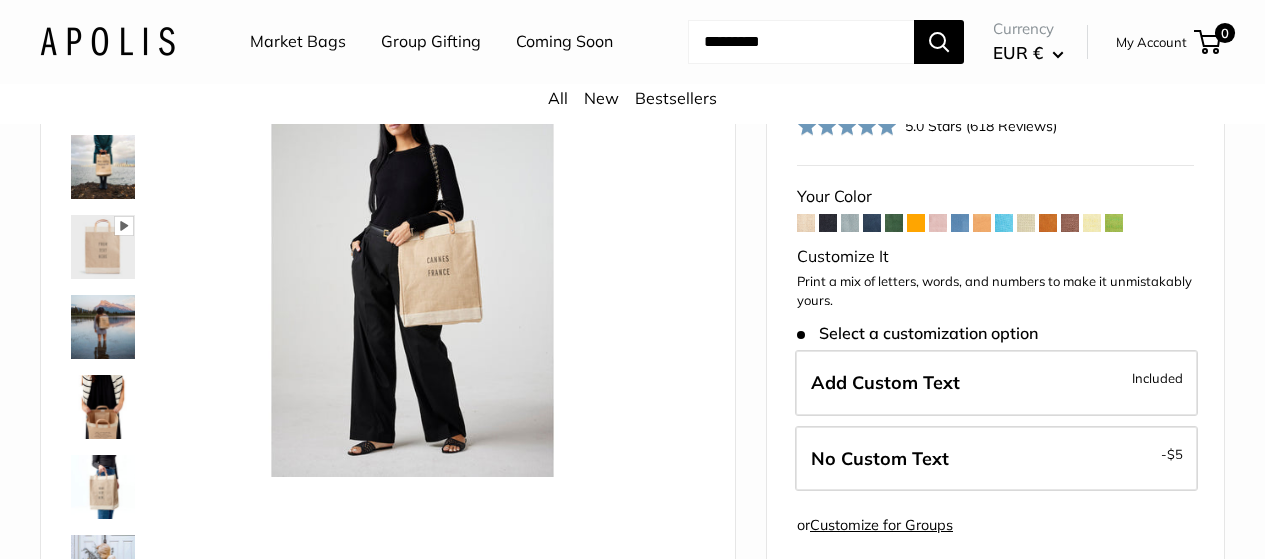 scroll, scrollTop: 728, scrollLeft: 0, axis: vertical 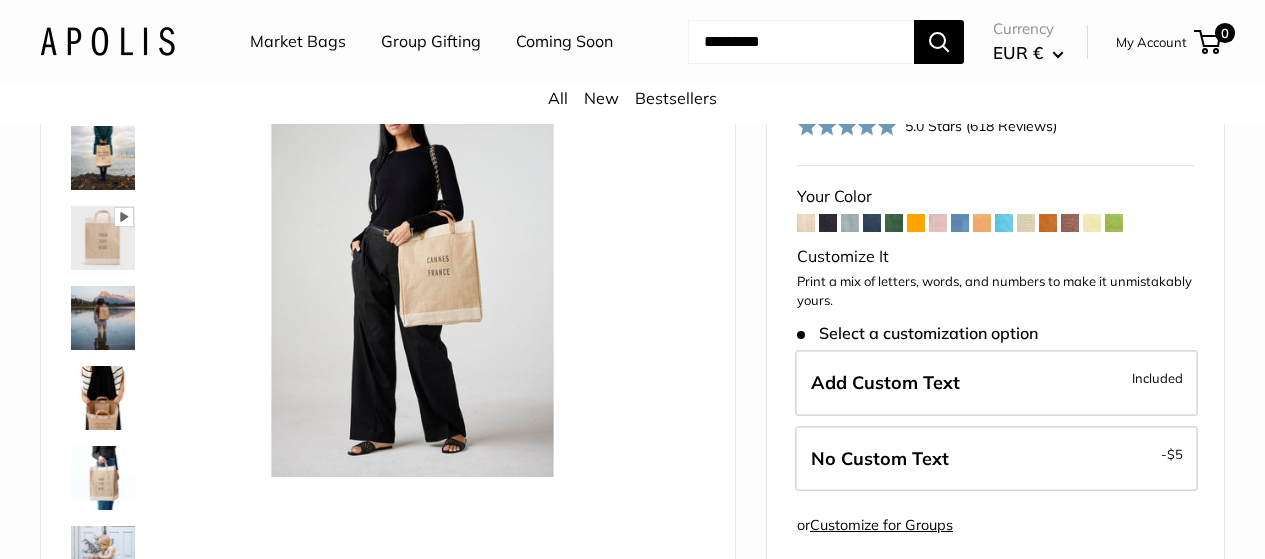click at bounding box center [103, 398] 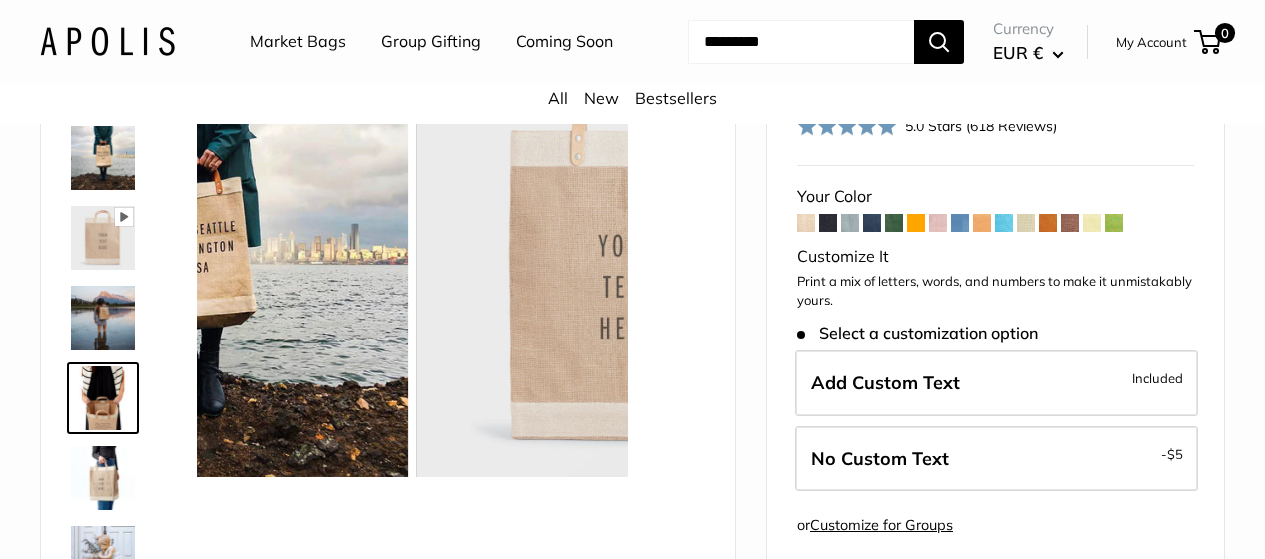 scroll, scrollTop: 782, scrollLeft: 0, axis: vertical 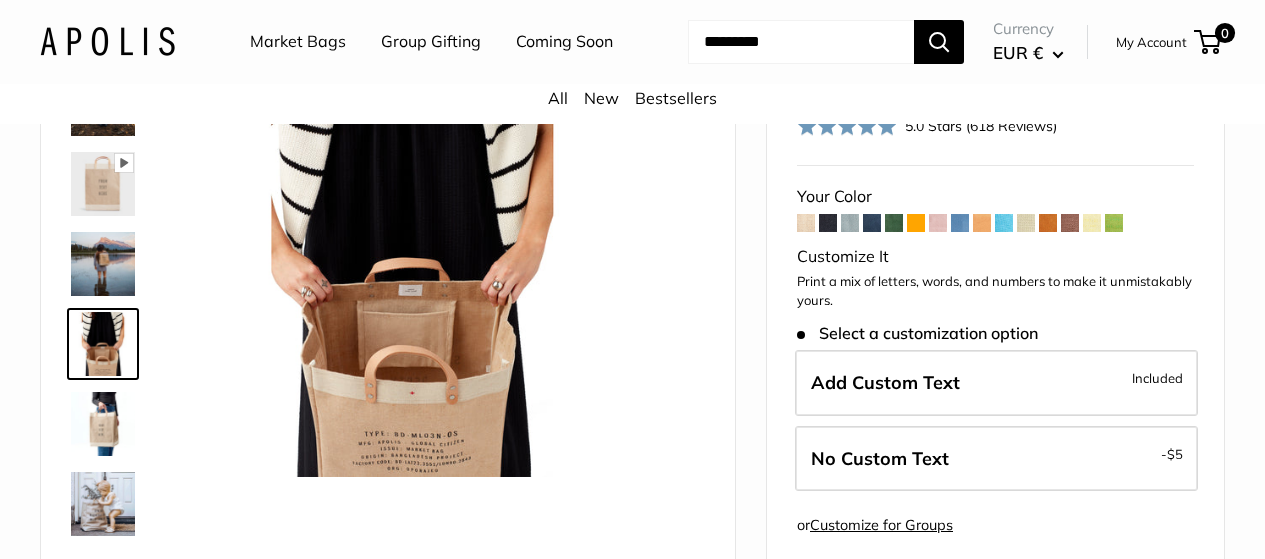 click at bounding box center (103, 184) 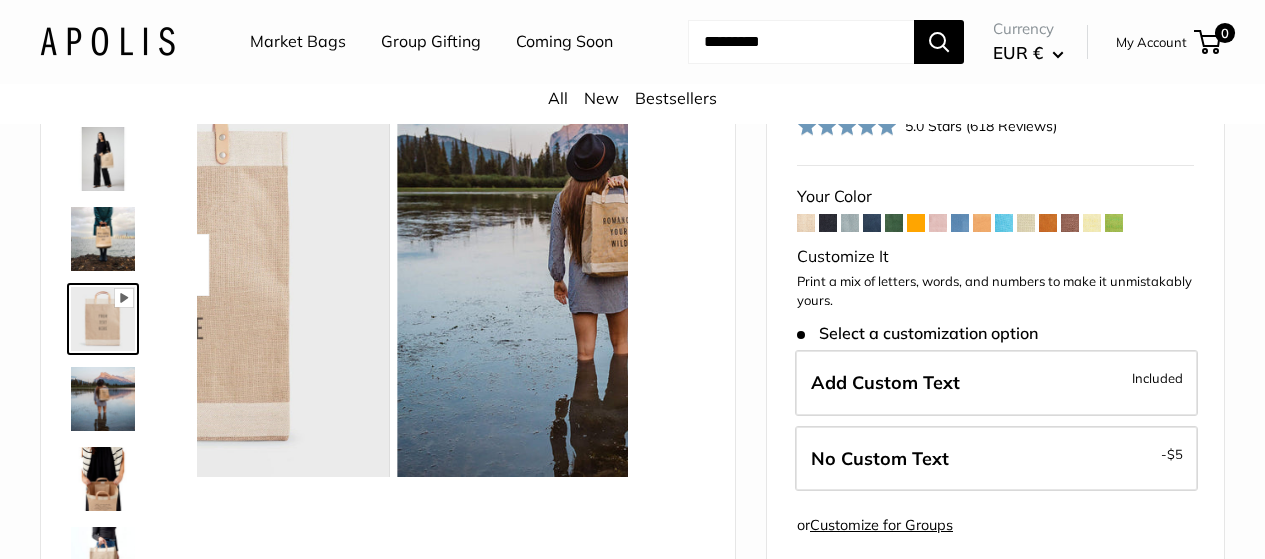 scroll, scrollTop: 622, scrollLeft: 0, axis: vertical 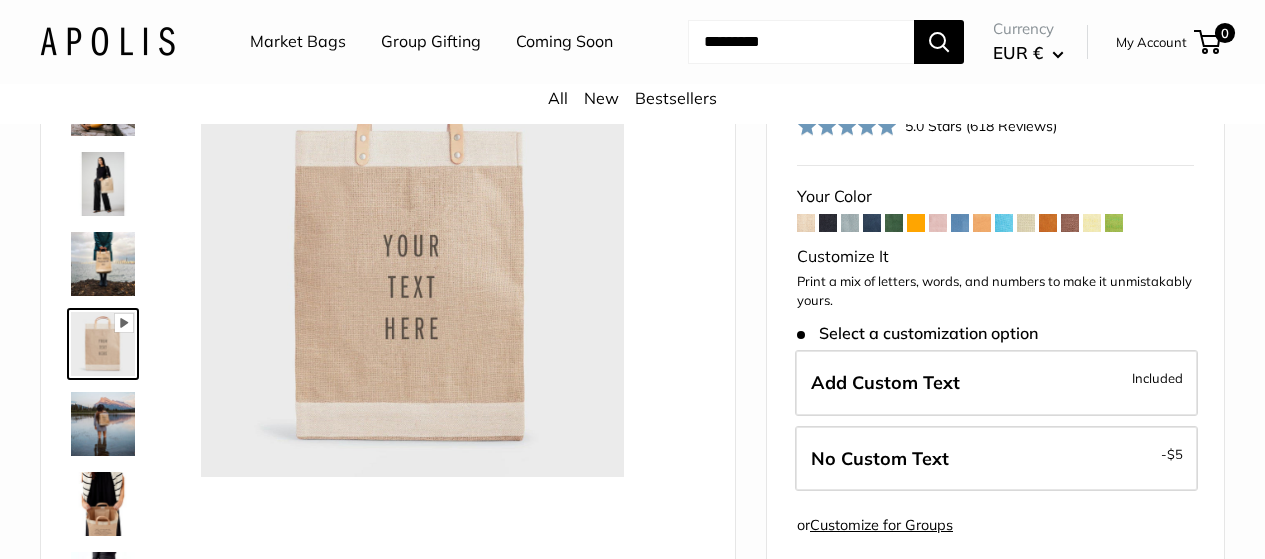 click at bounding box center [103, 424] 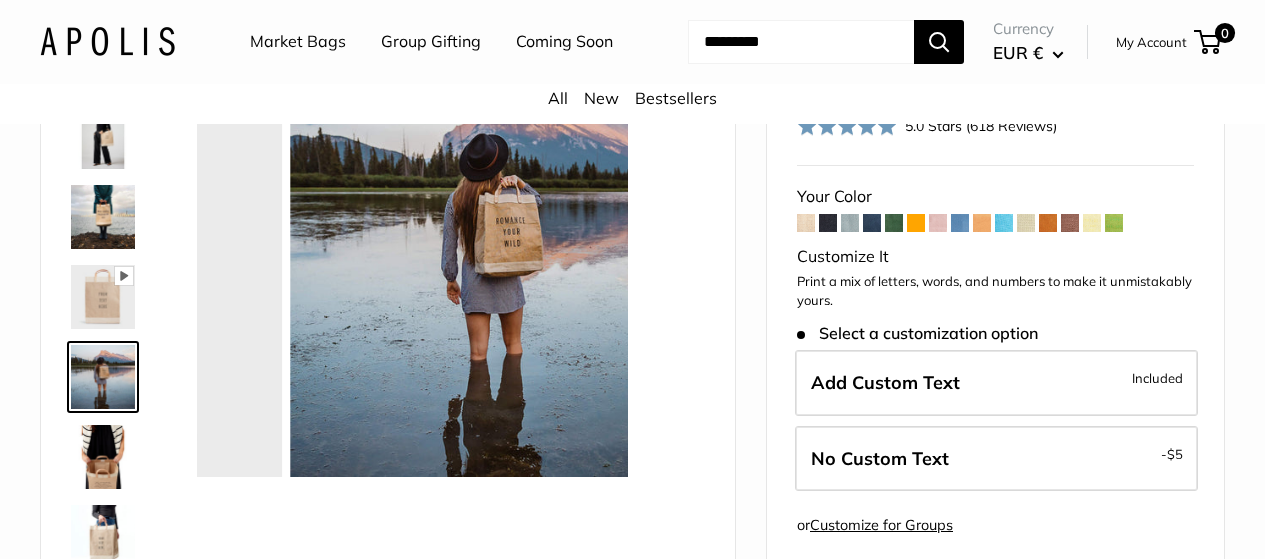 scroll, scrollTop: 702, scrollLeft: 0, axis: vertical 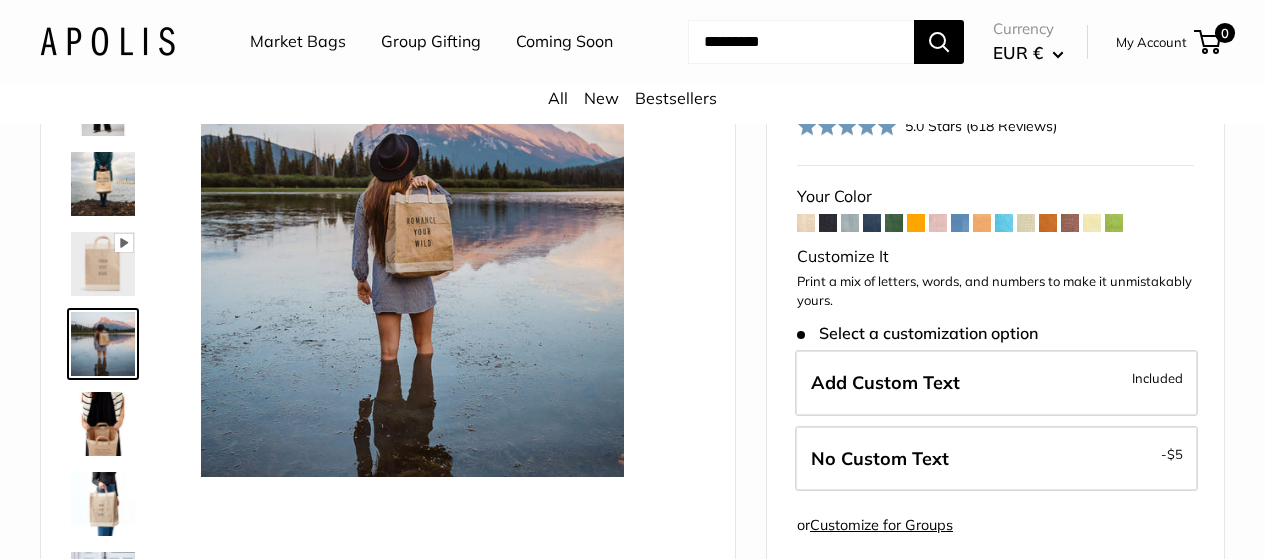 type on "*****" 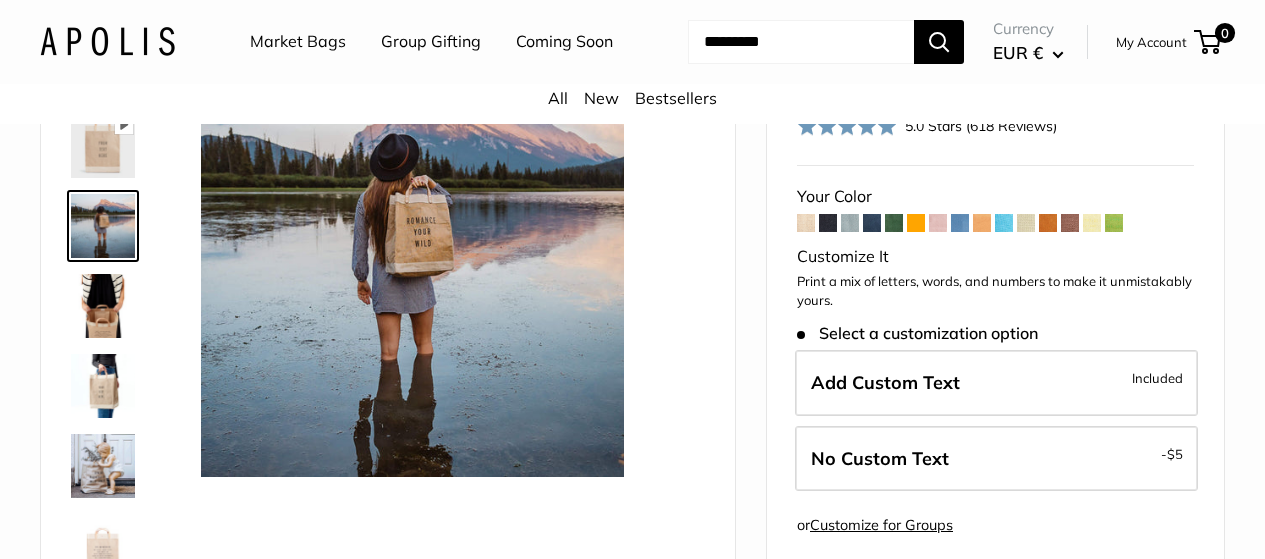 scroll, scrollTop: 852, scrollLeft: 0, axis: vertical 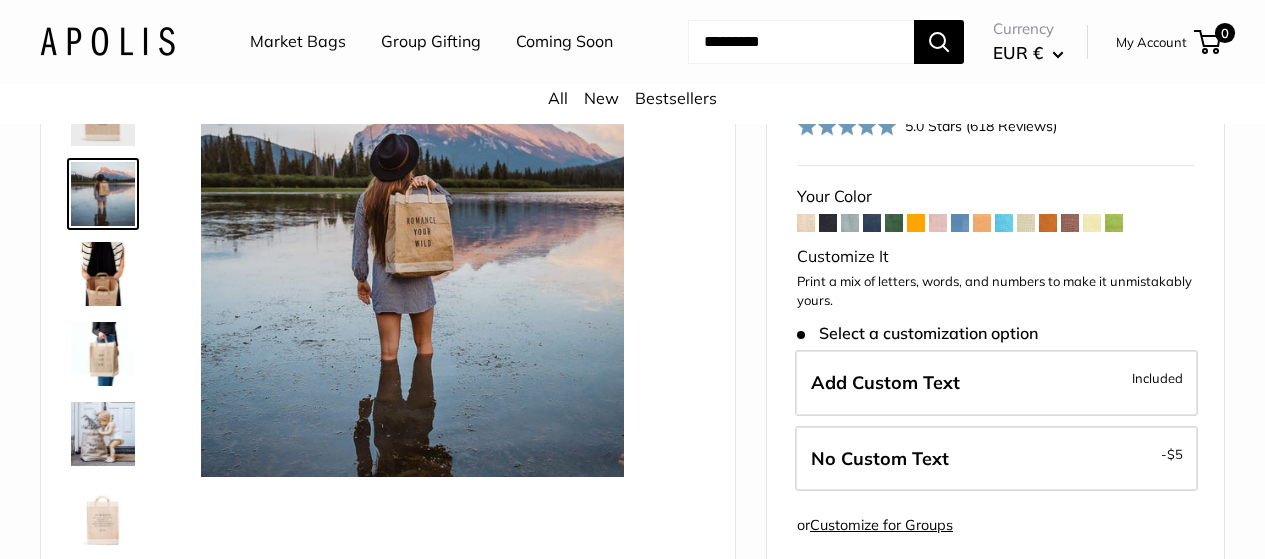 click at bounding box center [103, 434] 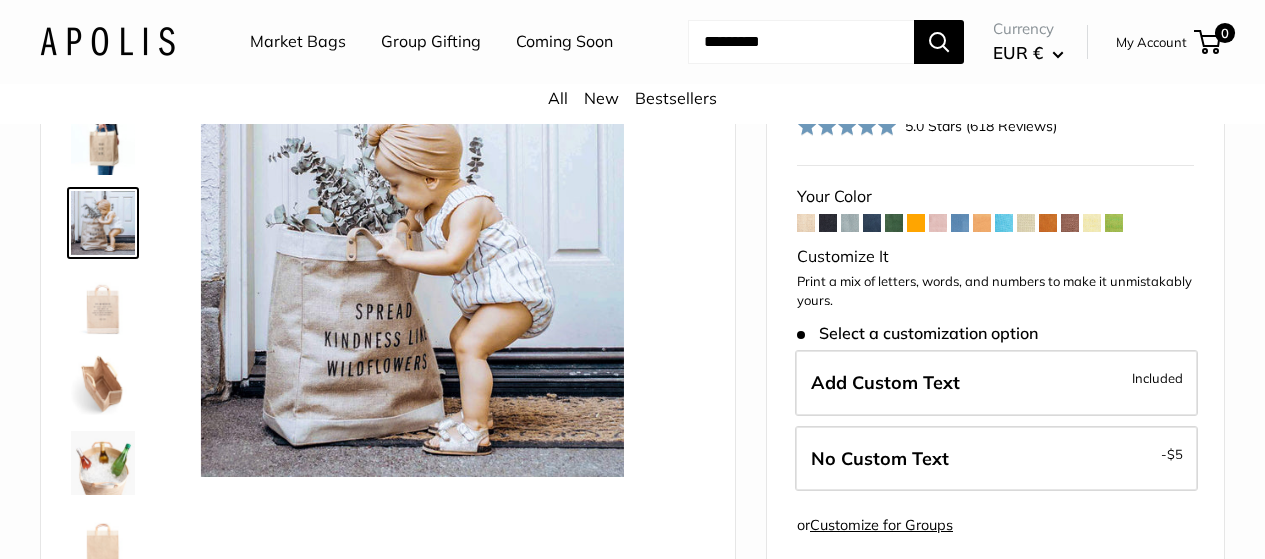 scroll, scrollTop: 1088, scrollLeft: 0, axis: vertical 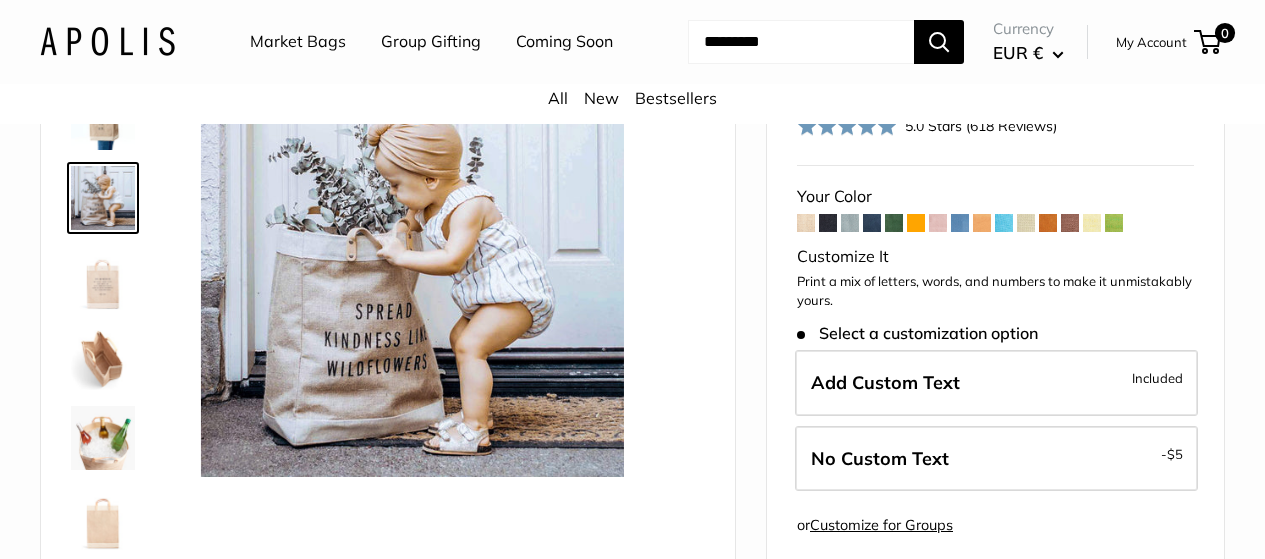 click at bounding box center (103, 358) 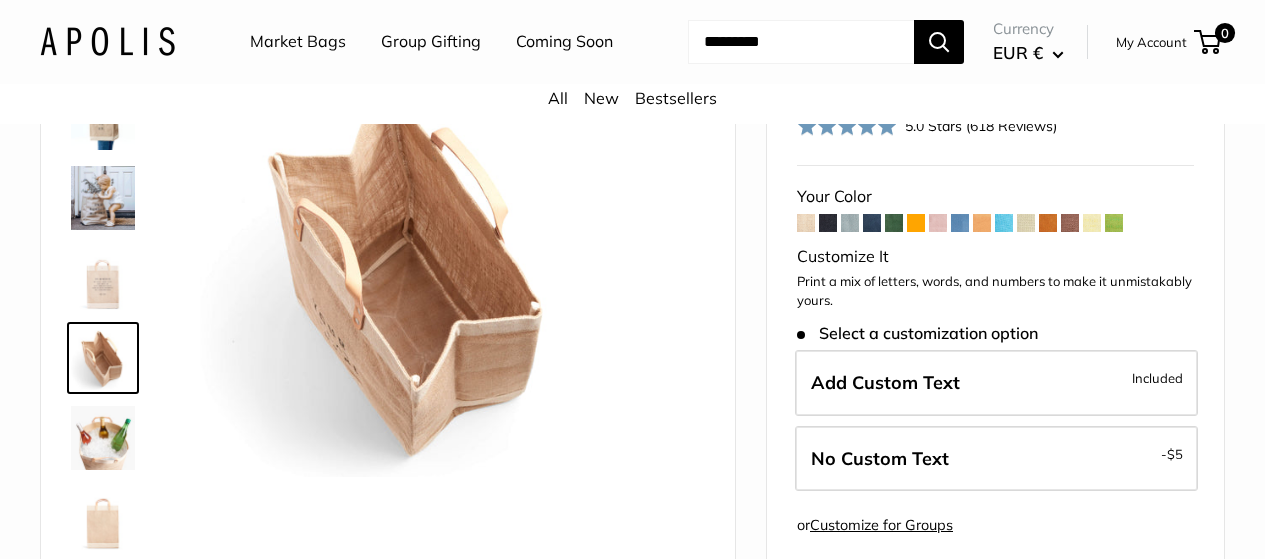 click at bounding box center [103, 438] 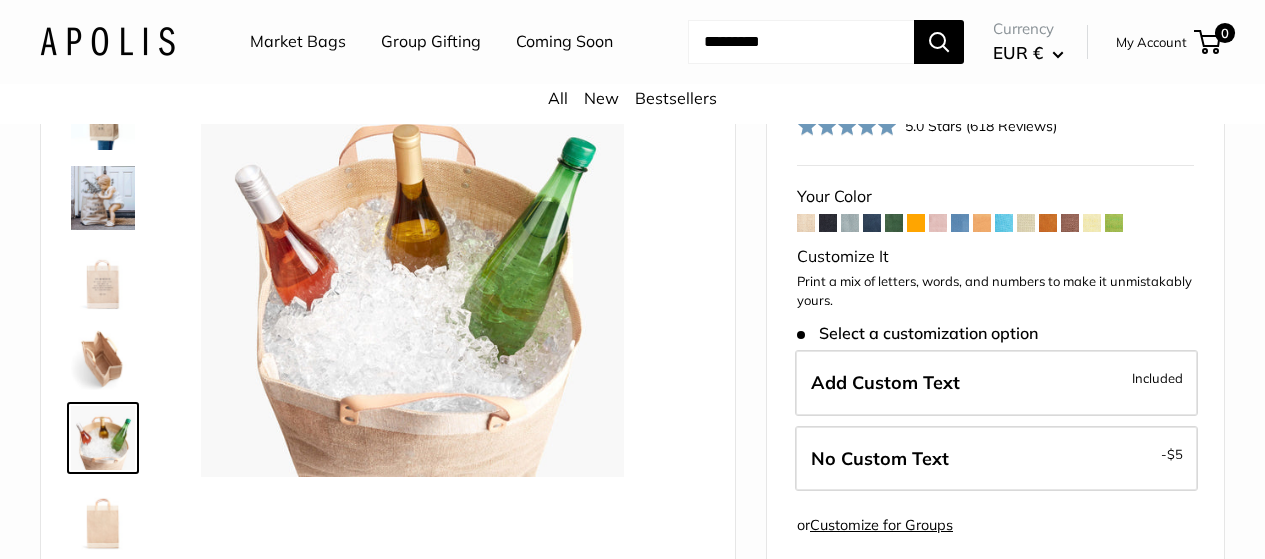 click at bounding box center [103, 518] 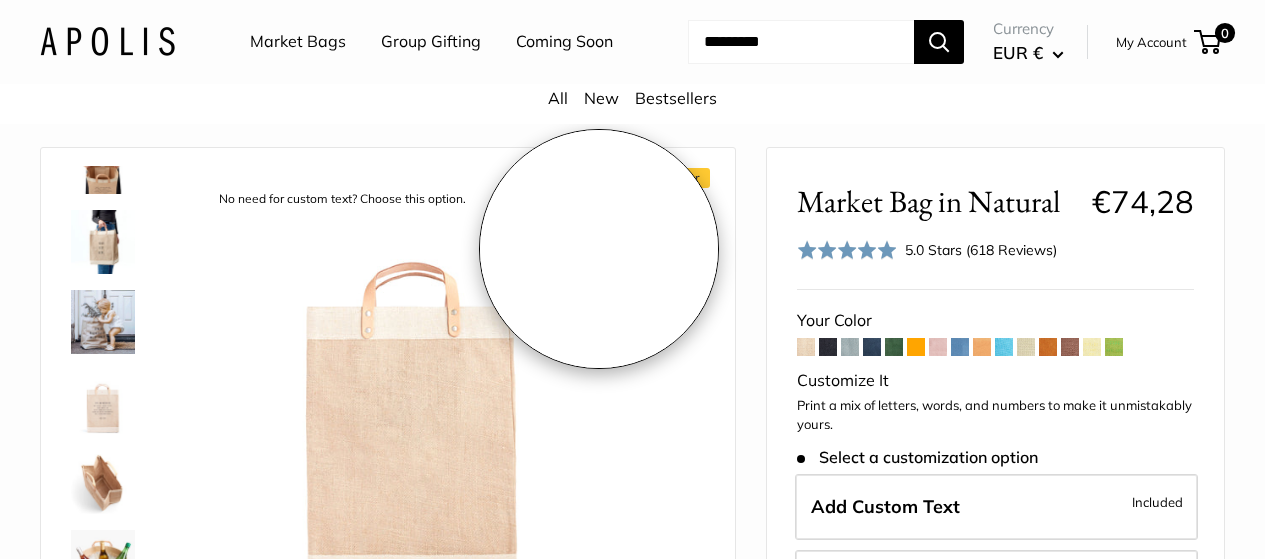 scroll, scrollTop: 0, scrollLeft: 0, axis: both 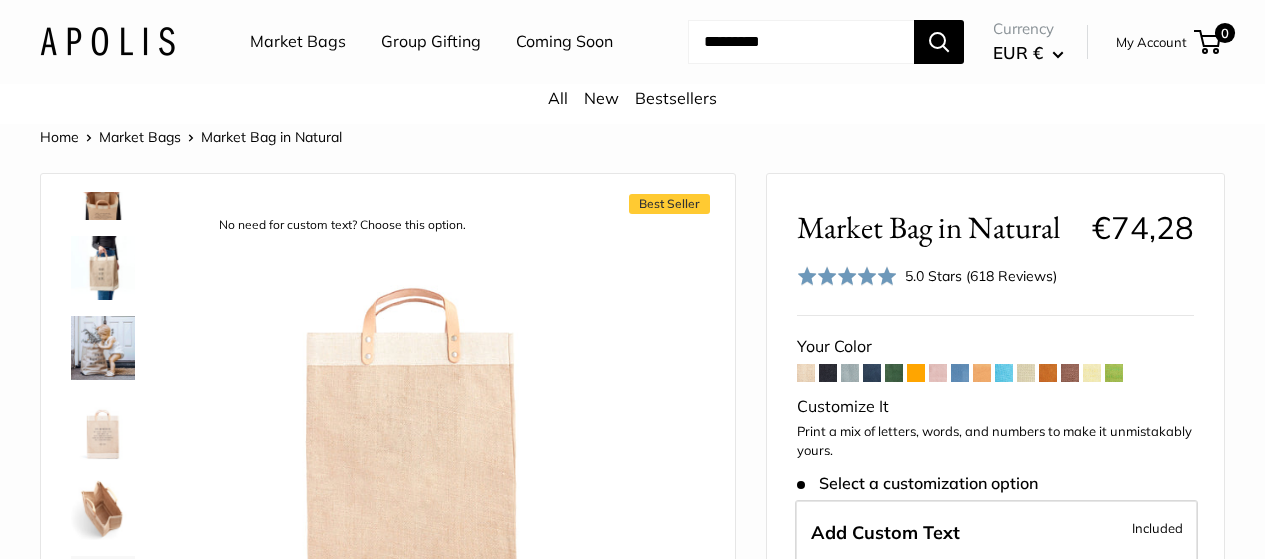 click at bounding box center [103, 508] 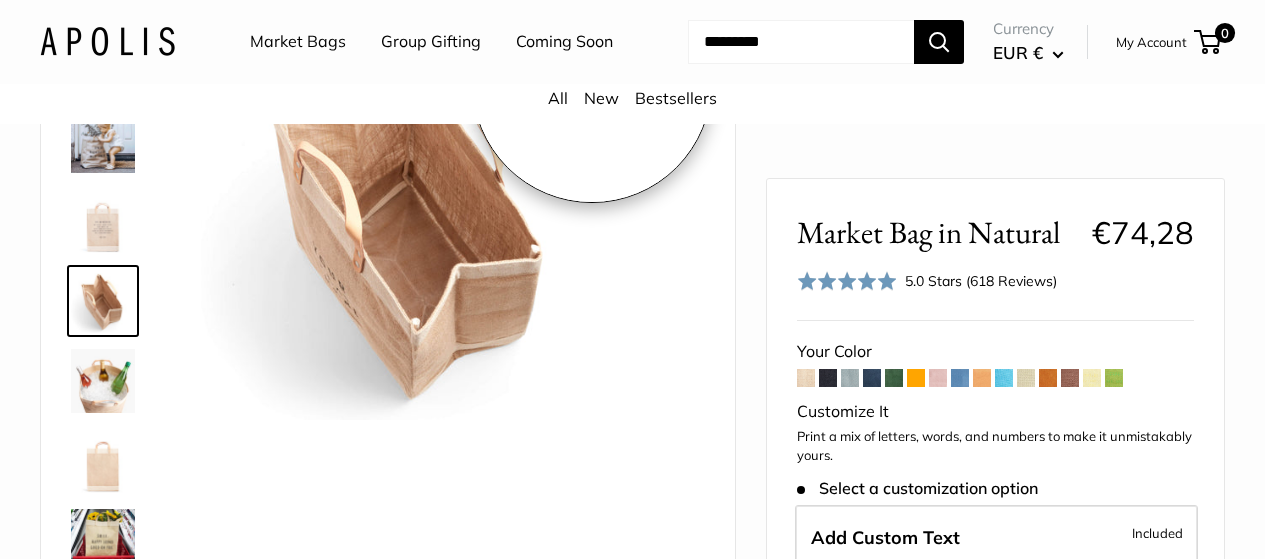 scroll, scrollTop: 0, scrollLeft: 0, axis: both 